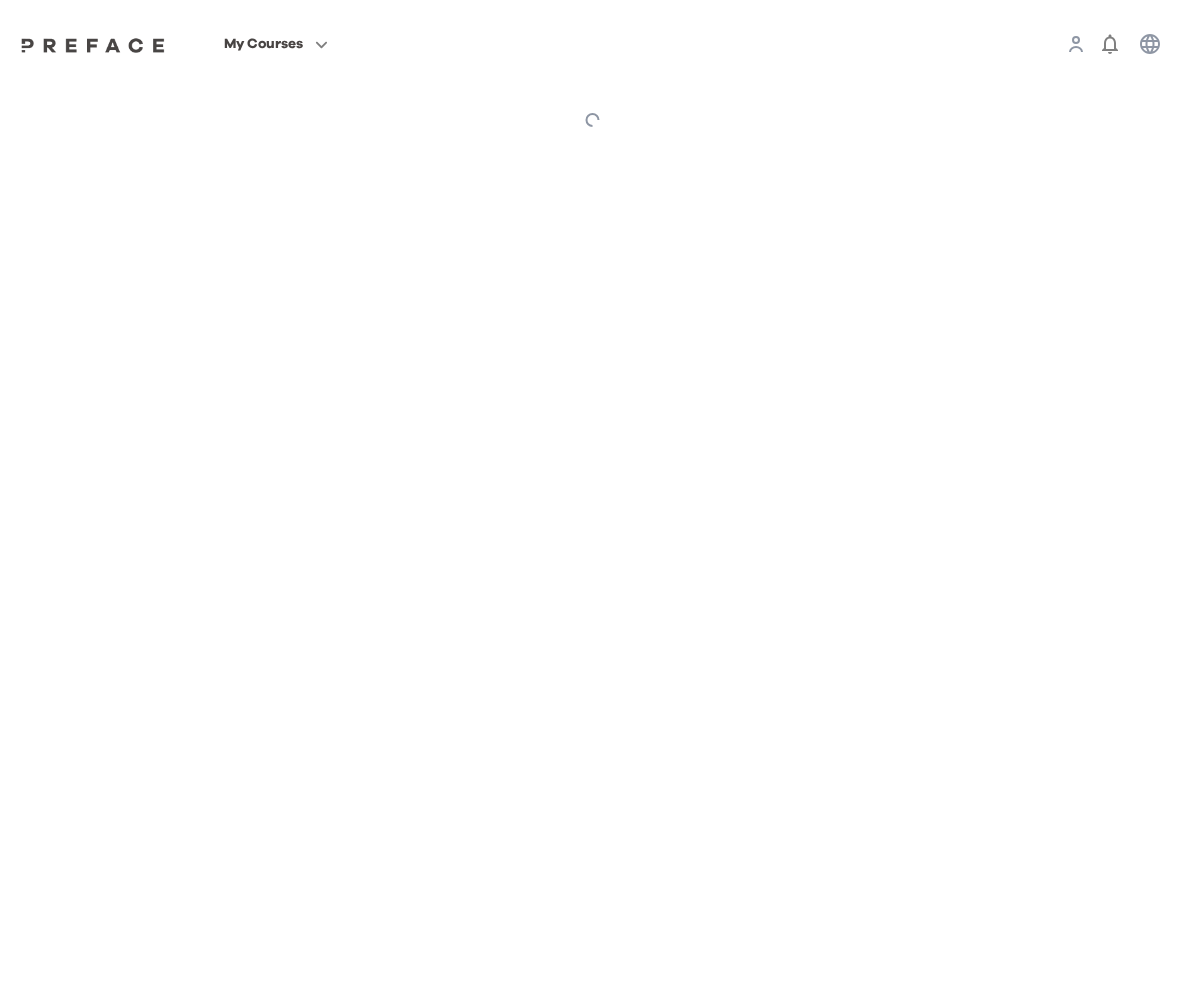 scroll, scrollTop: 0, scrollLeft: 0, axis: both 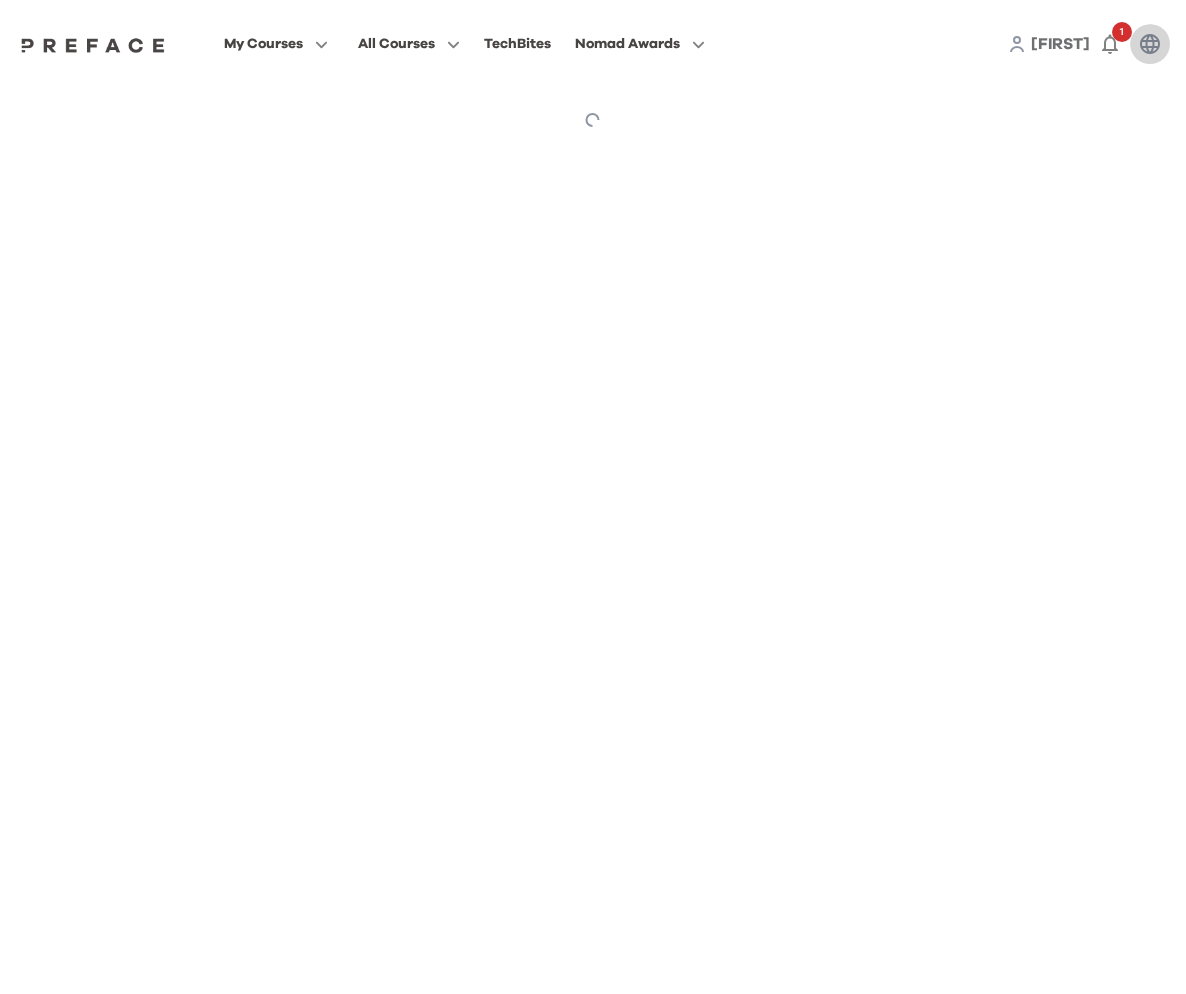 click 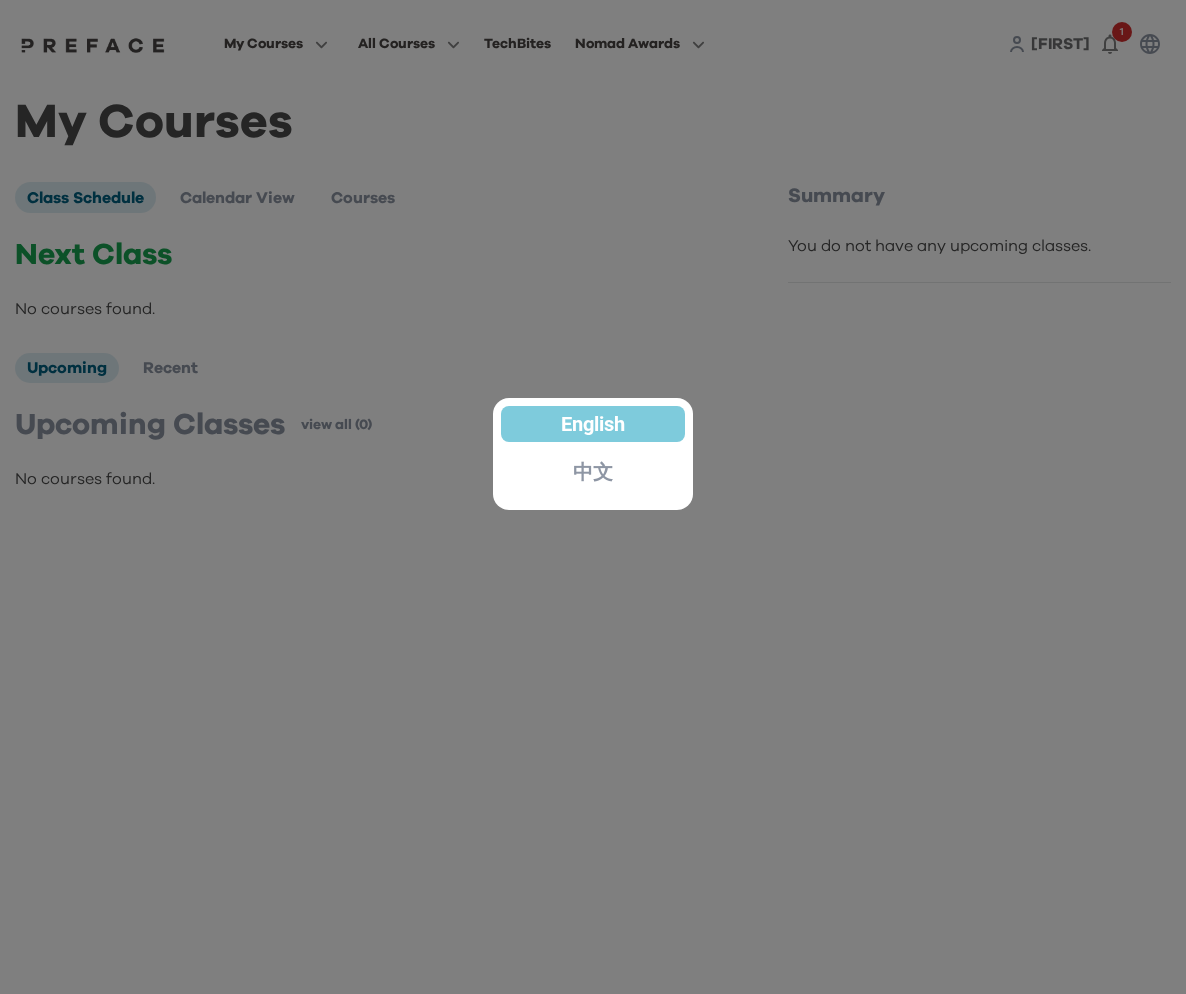click at bounding box center [593, 497] 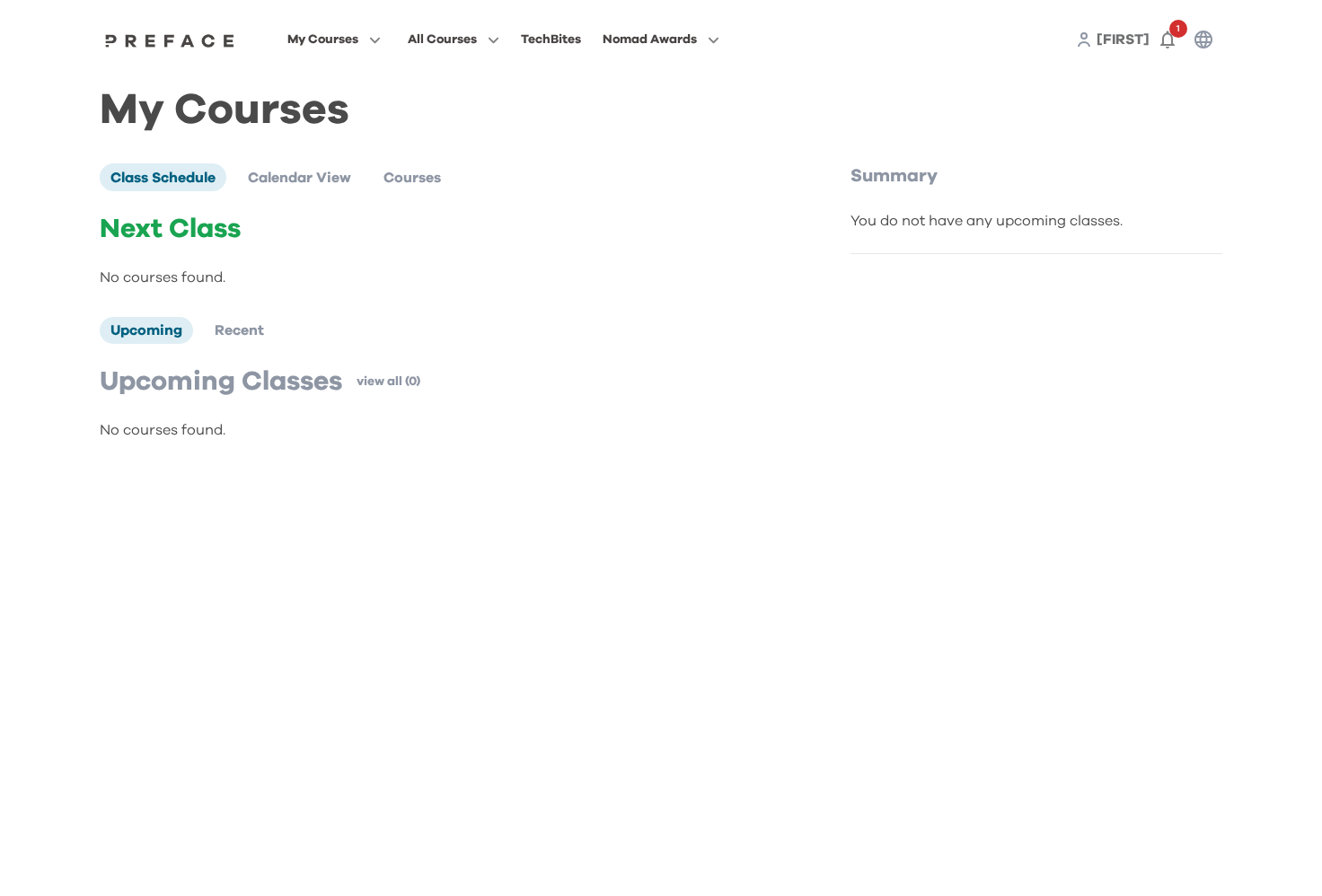 click on "[FIRST]" at bounding box center [1123, 40] 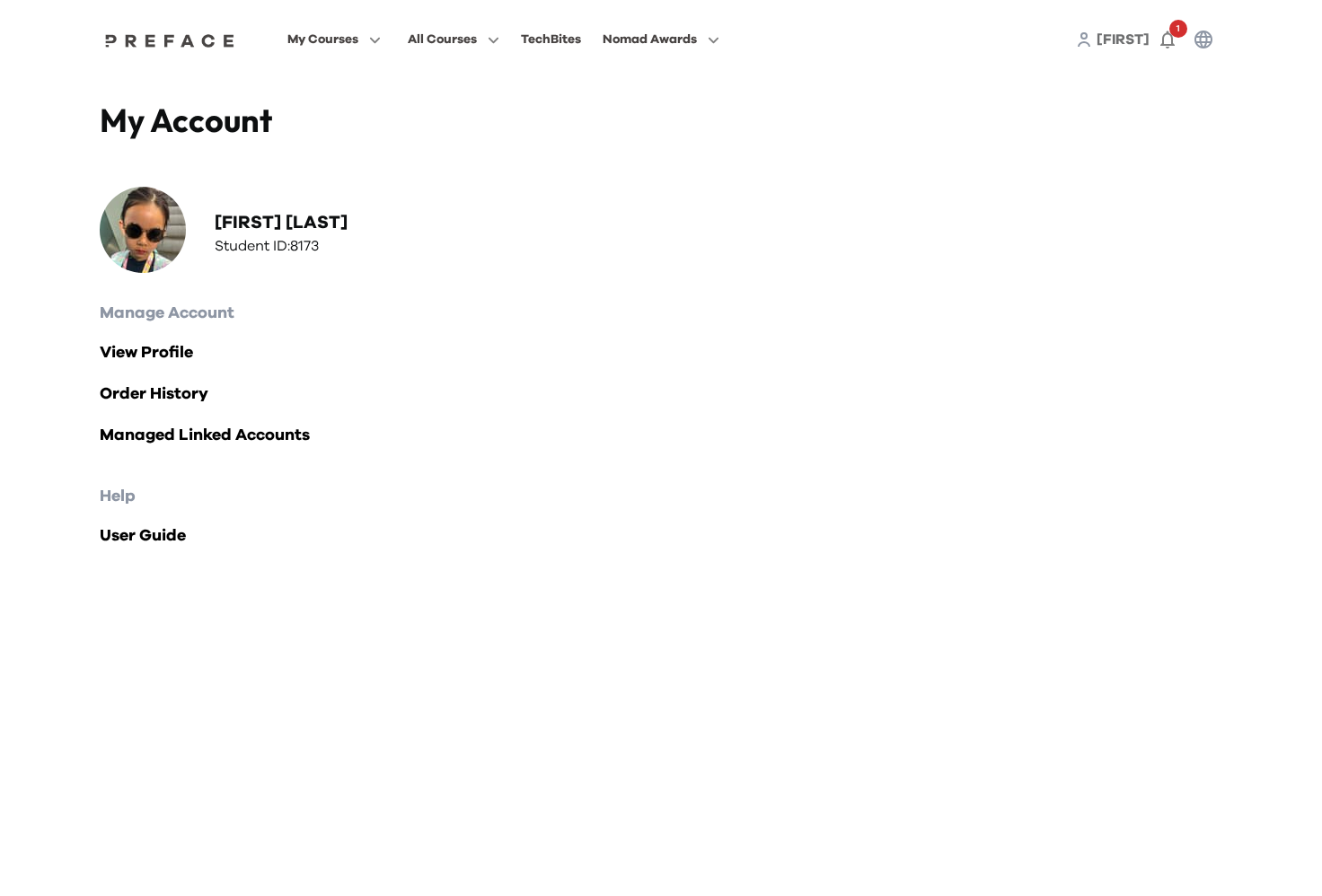 click on "Student ID:  8173" at bounding box center [281, 246] 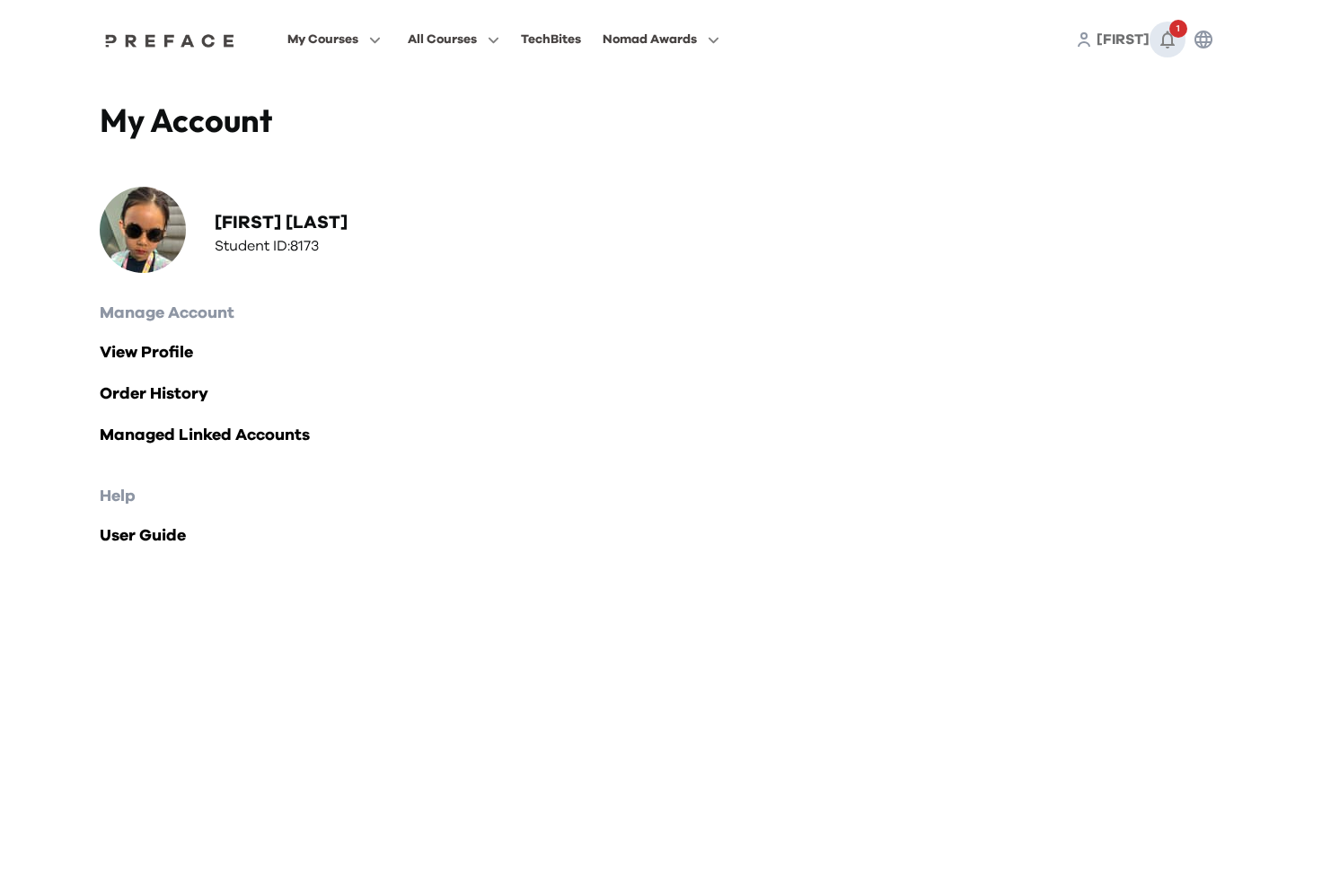 click on "1" at bounding box center [1178, 29] 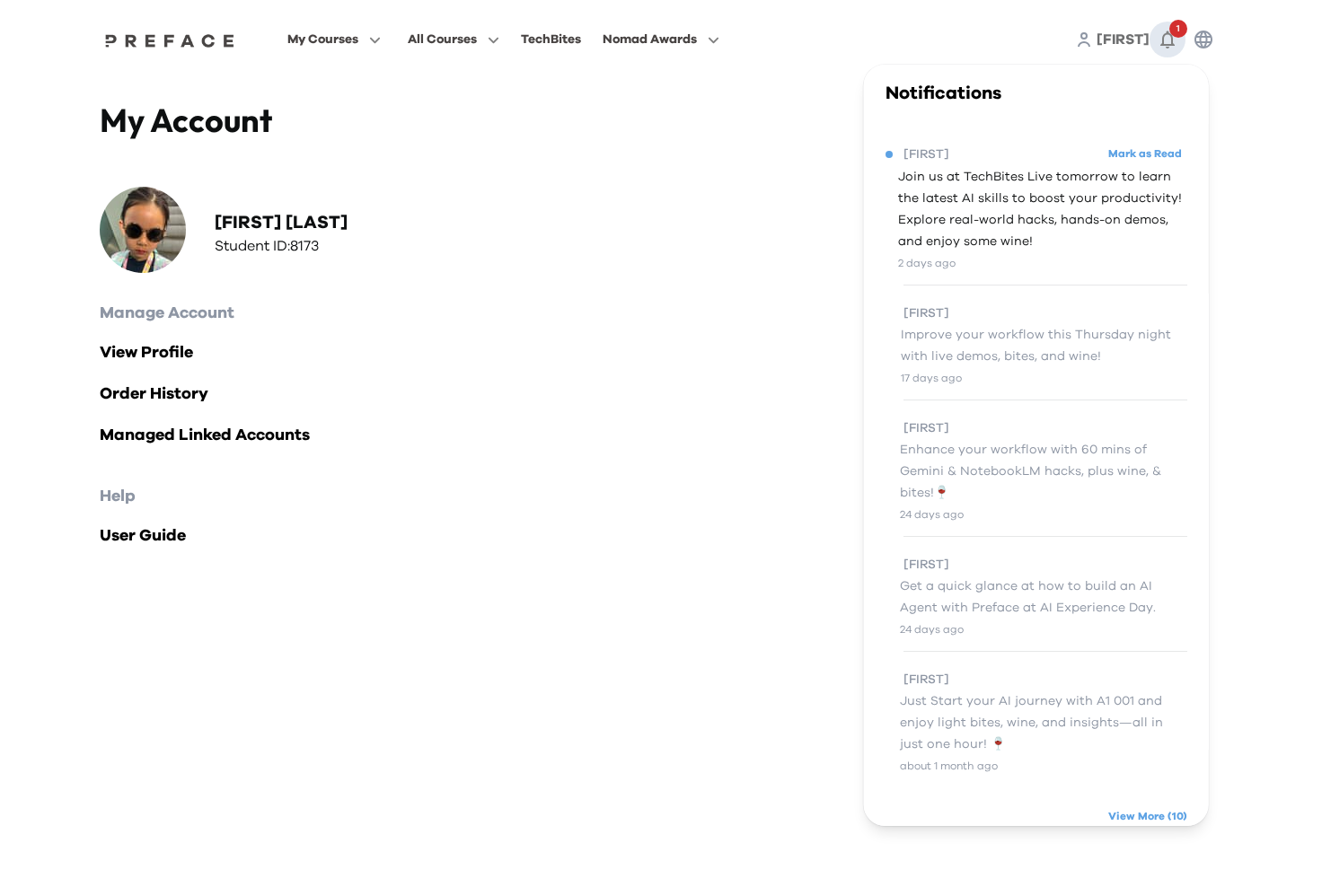 click on "1" at bounding box center (1178, 29) 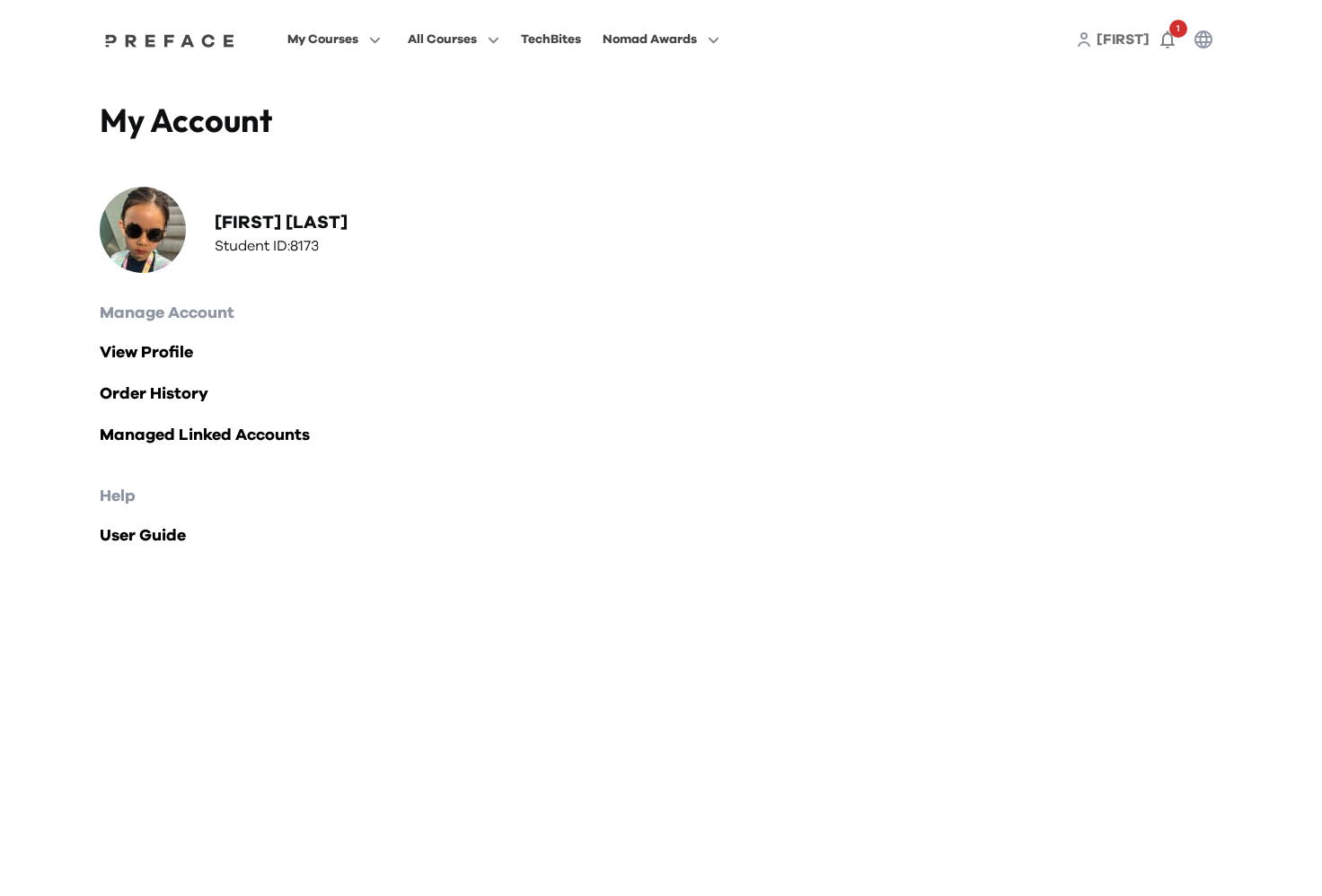 click on "[FIRST]" at bounding box center (1123, 40) 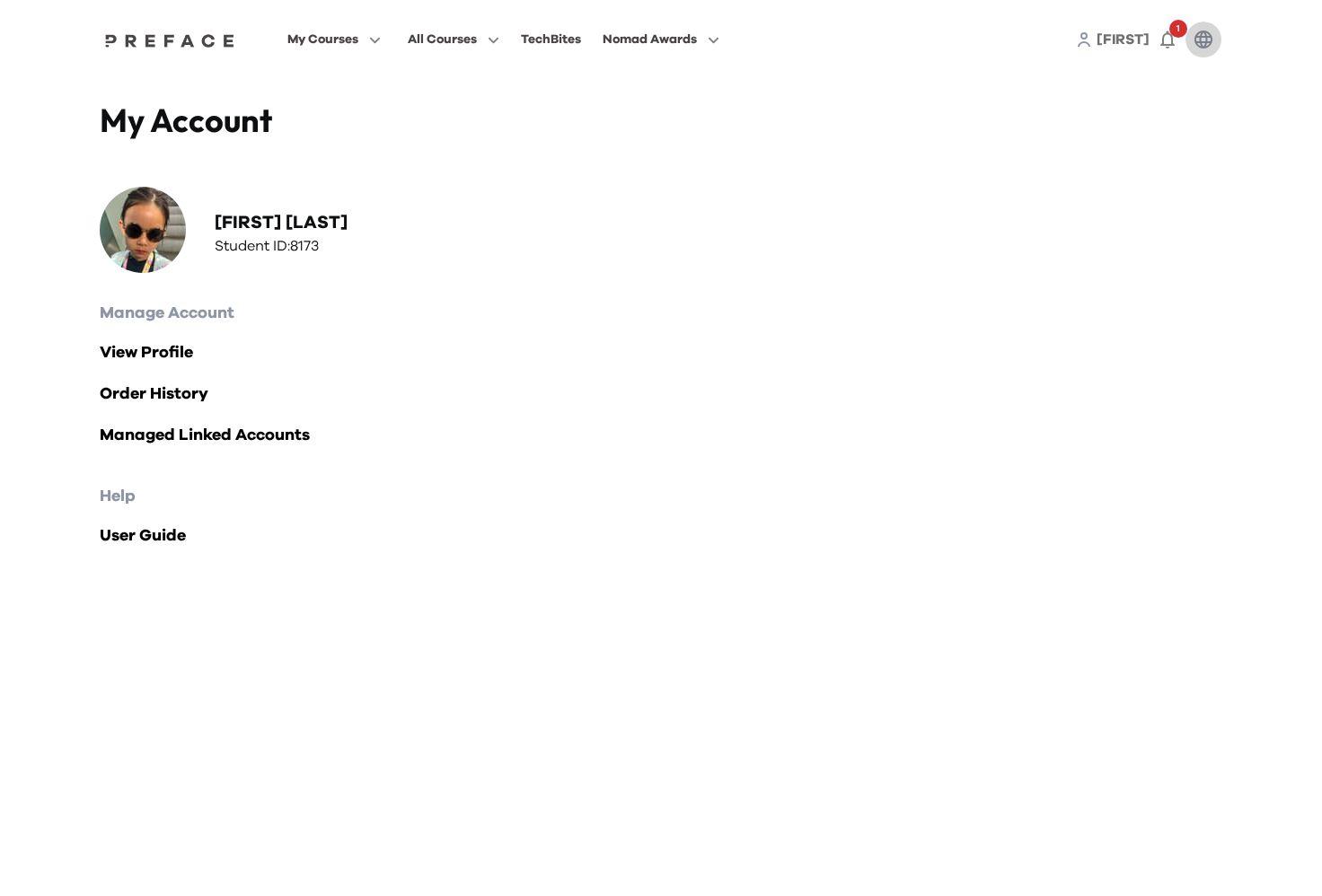 click at bounding box center (1203, 40) 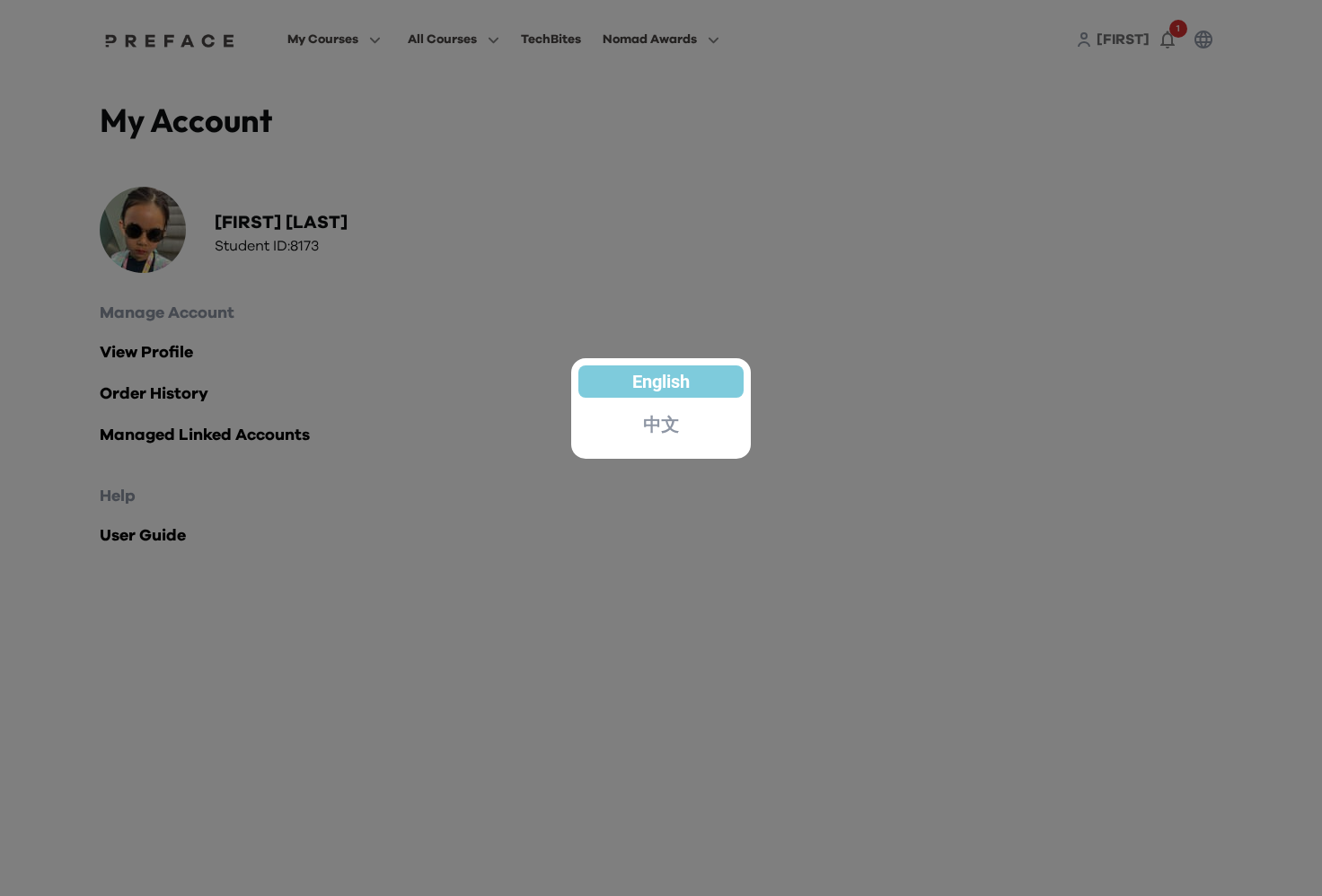 click at bounding box center [661, 448] 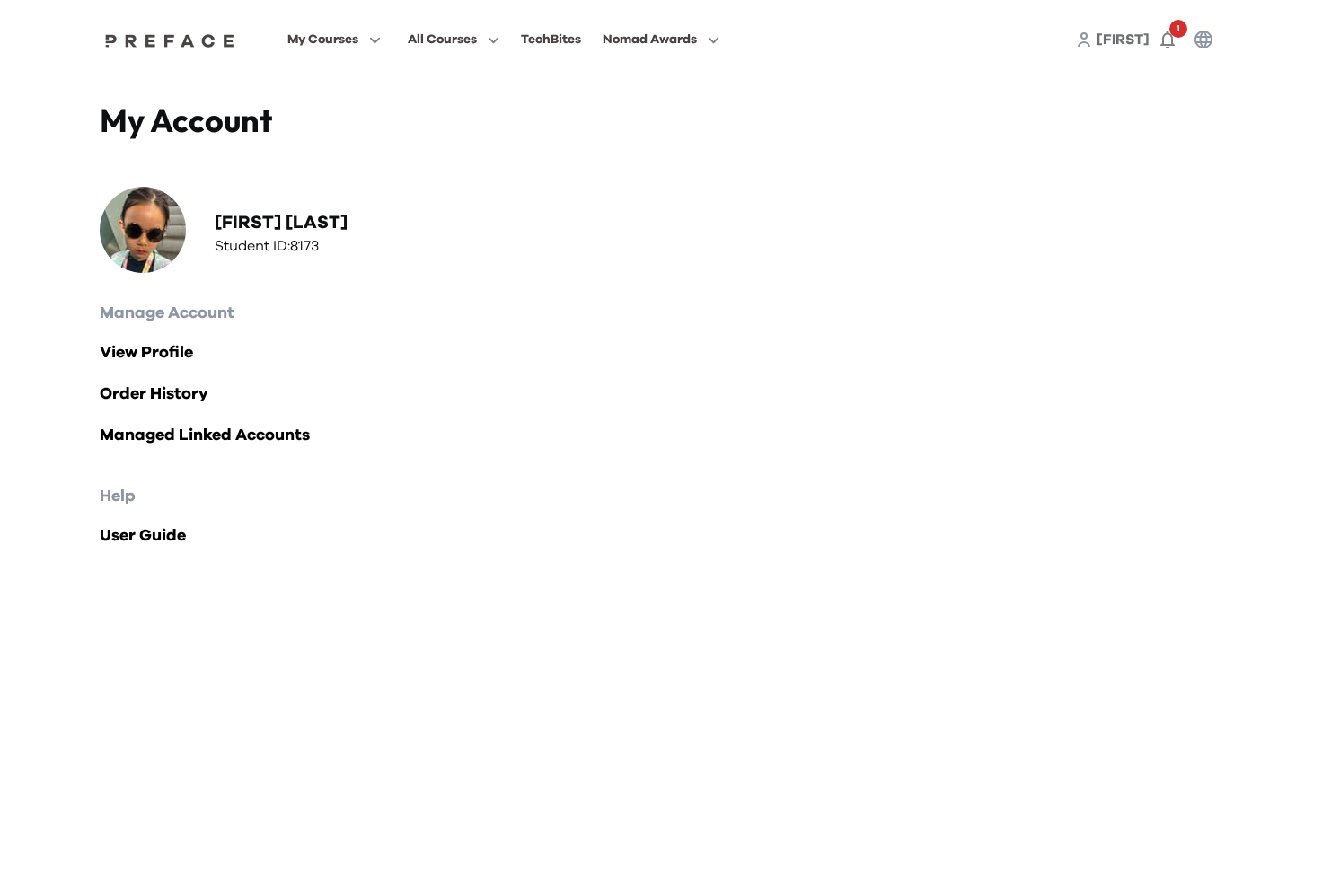 click on "[FIRST]" at bounding box center [1123, 40] 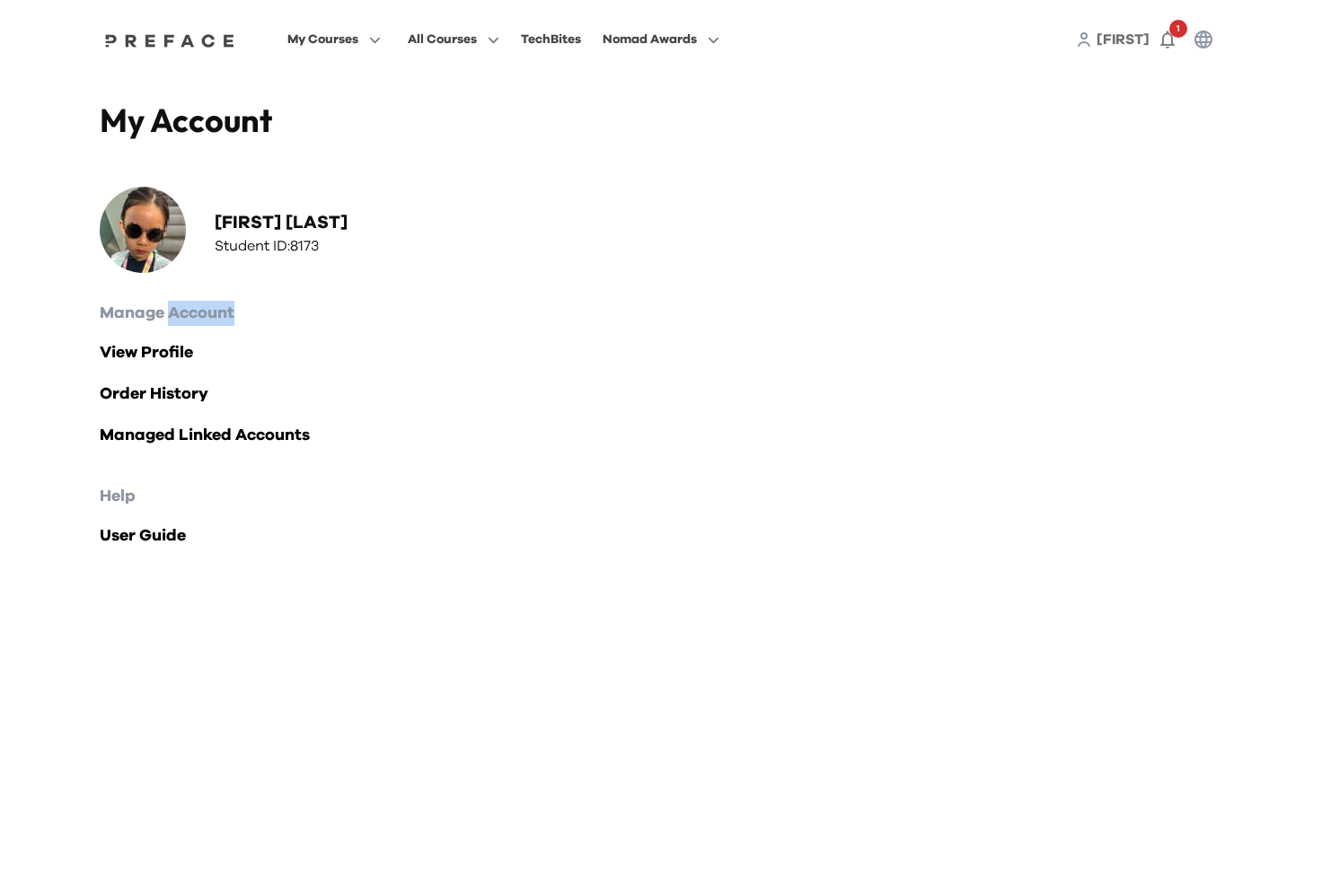 click on "[FIRST]" at bounding box center [1123, 40] 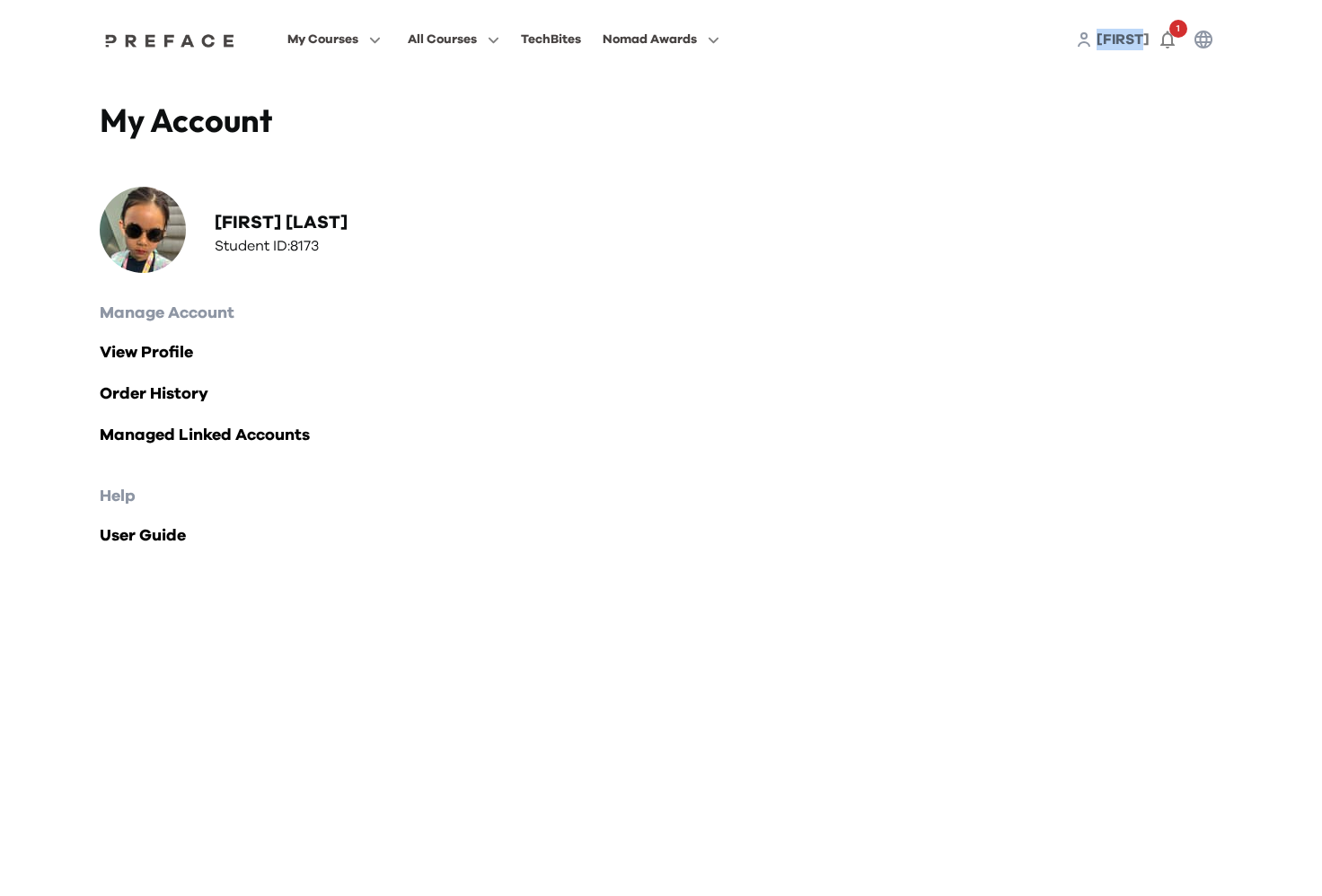 click on "[FIRST]" at bounding box center (1123, 40) 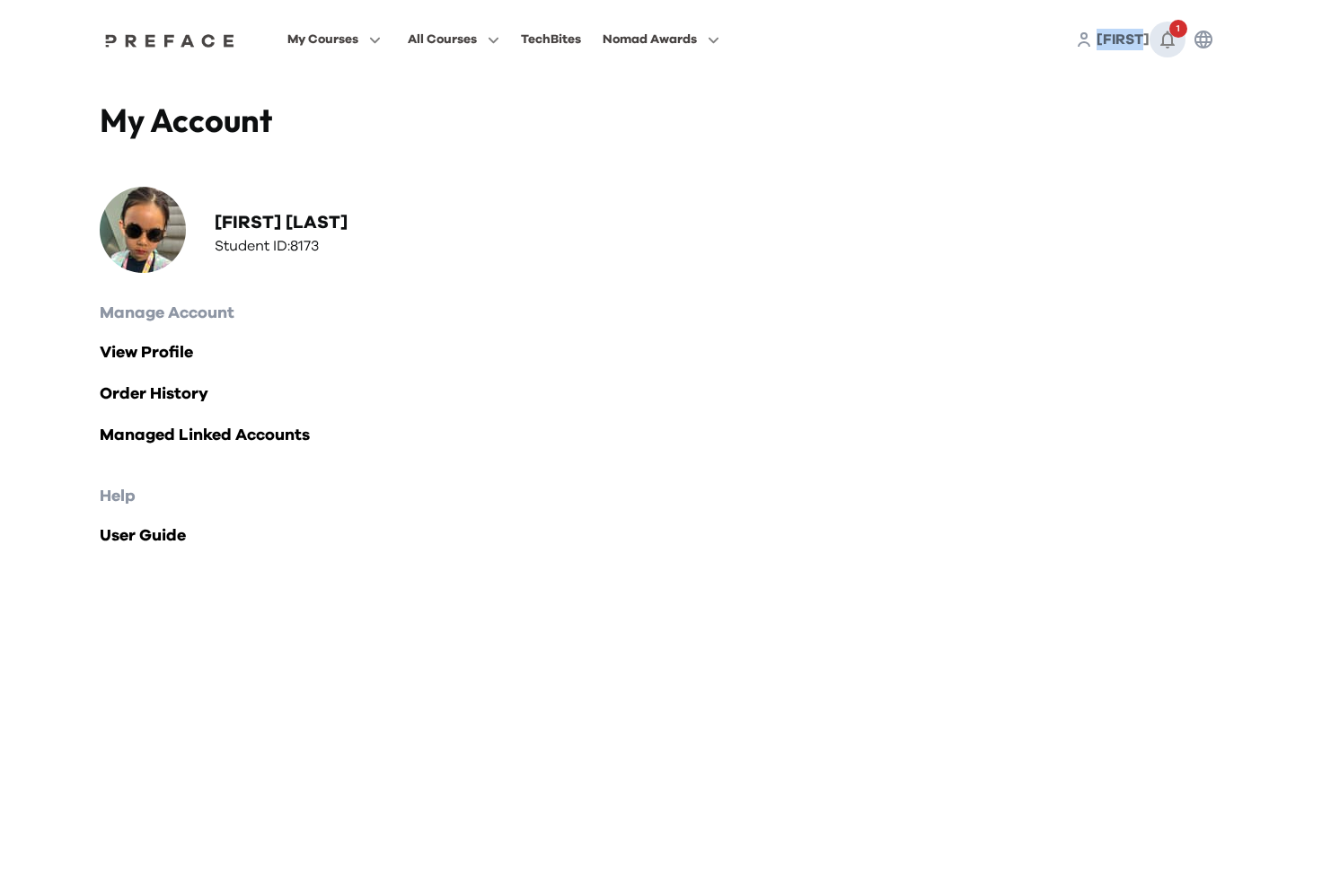 click 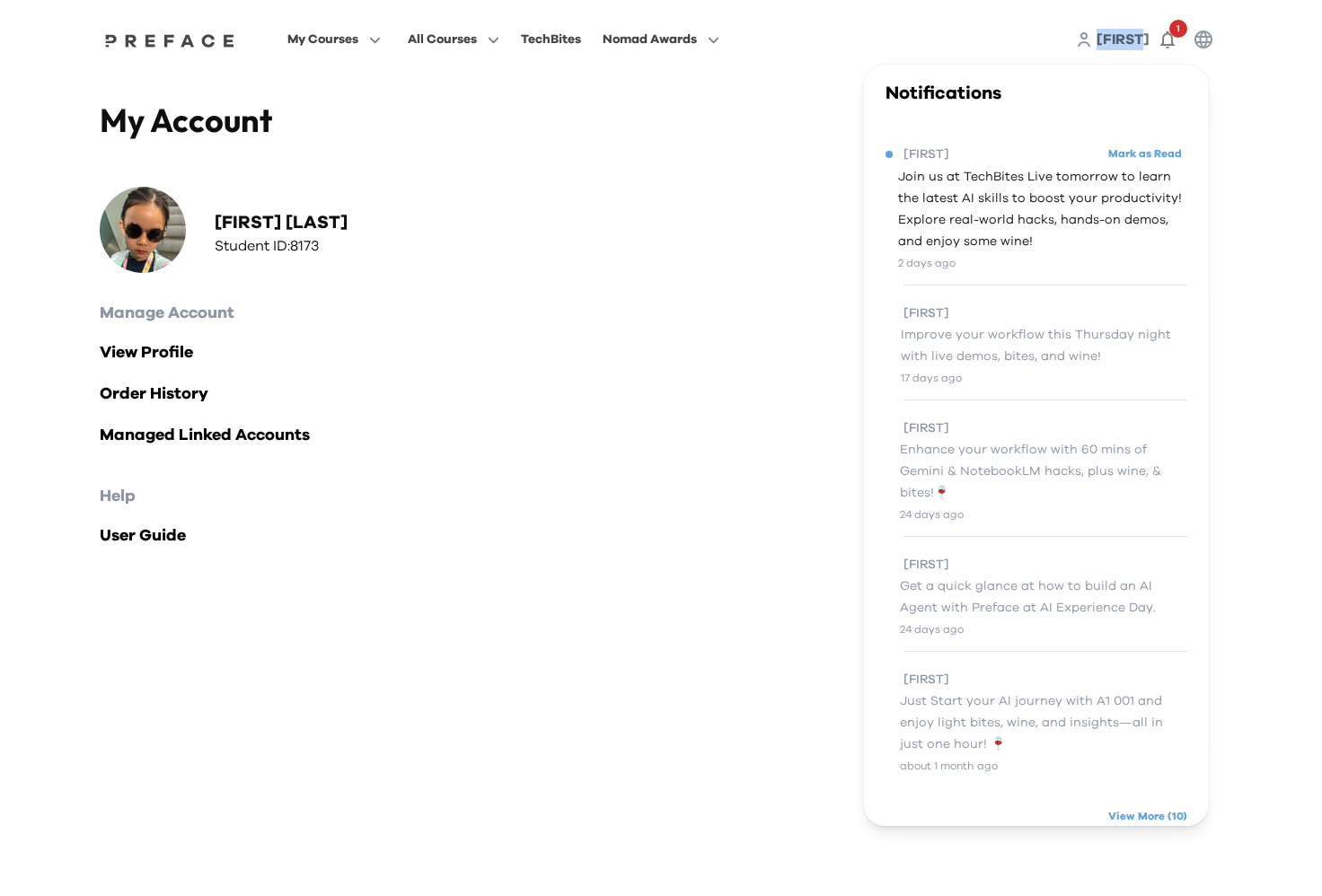 click 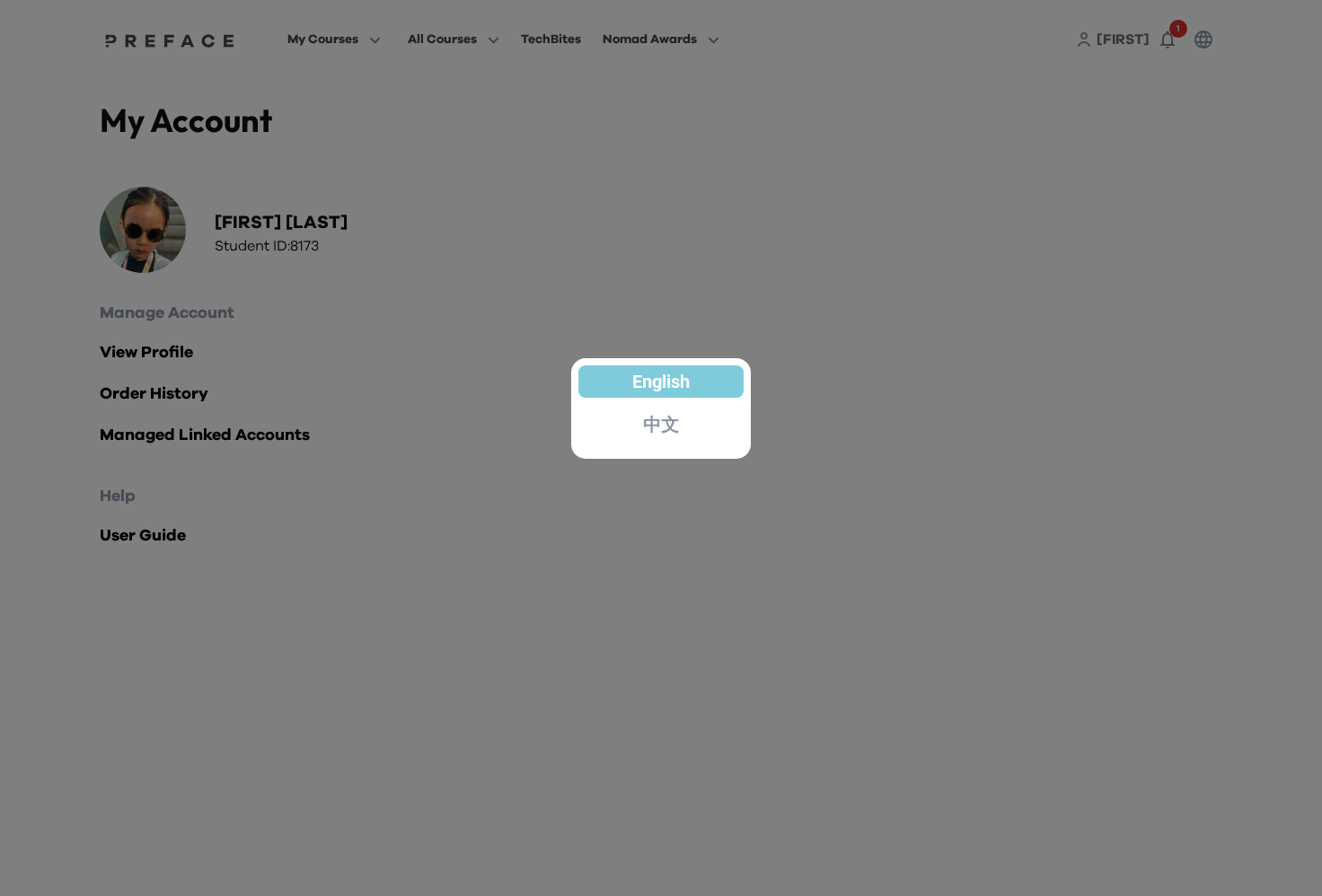 click at bounding box center (661, 448) 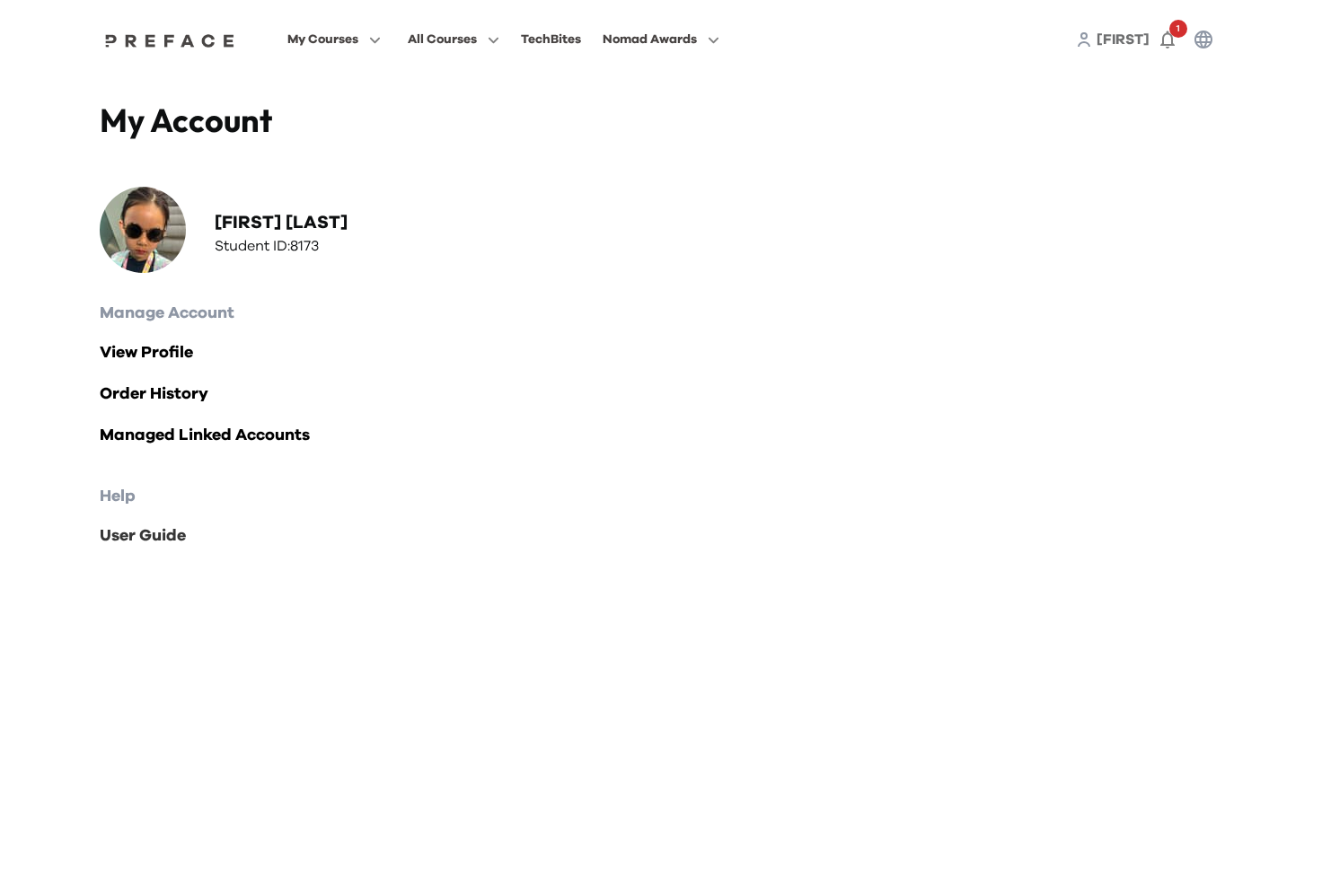 click on "User Guide" at bounding box center (661, 536) 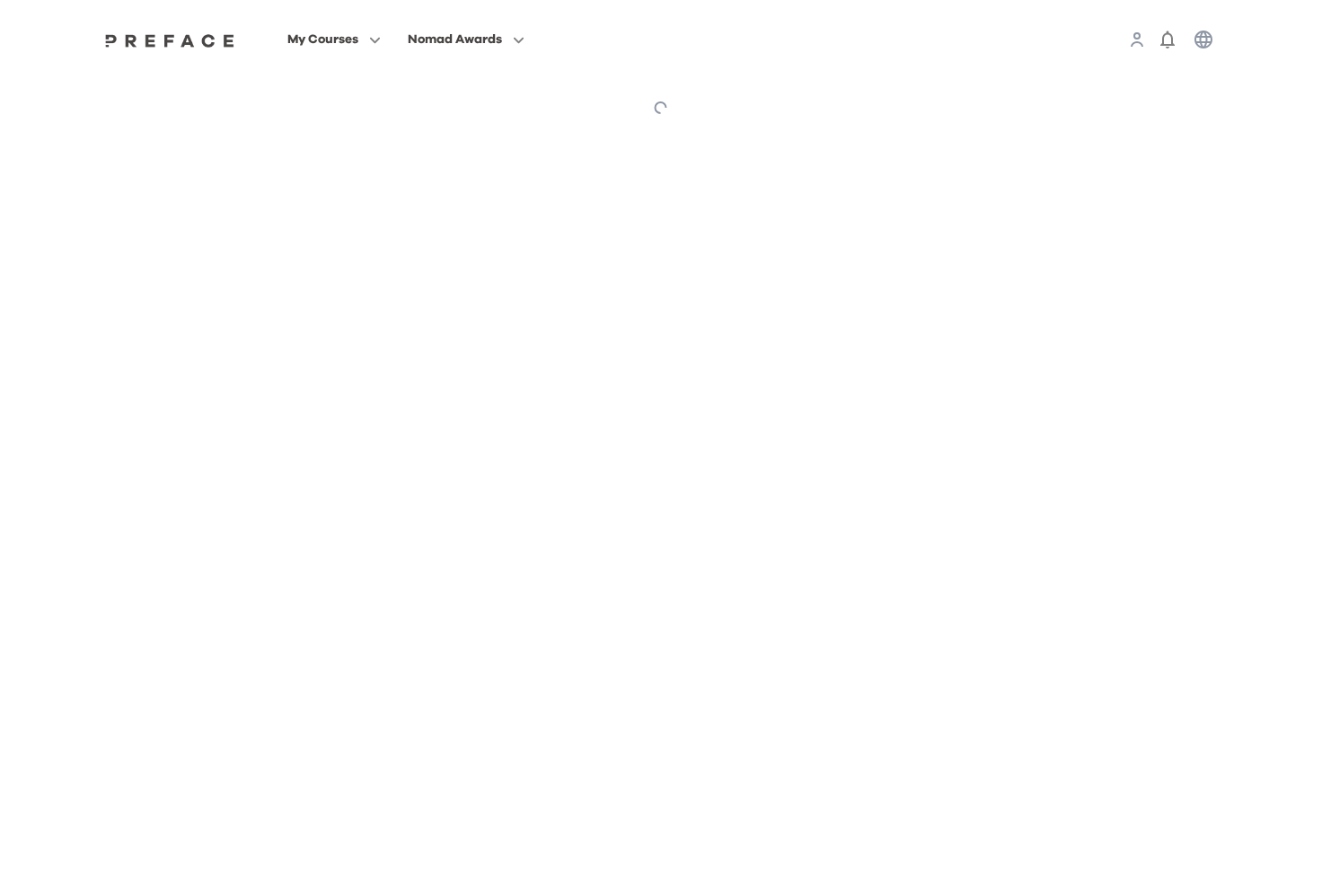 scroll, scrollTop: 0, scrollLeft: 0, axis: both 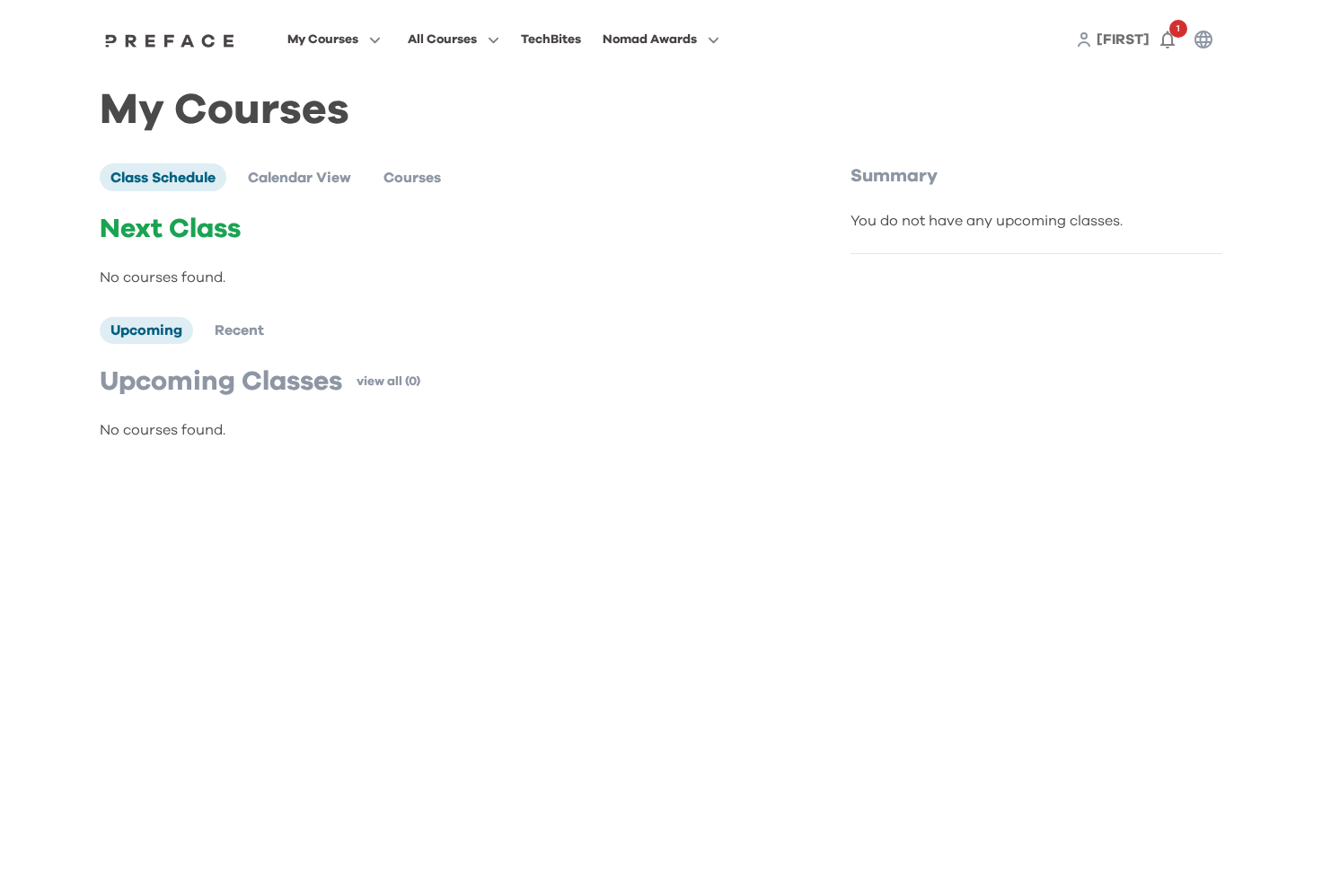 click on "[FIRST]" at bounding box center (1123, 40) 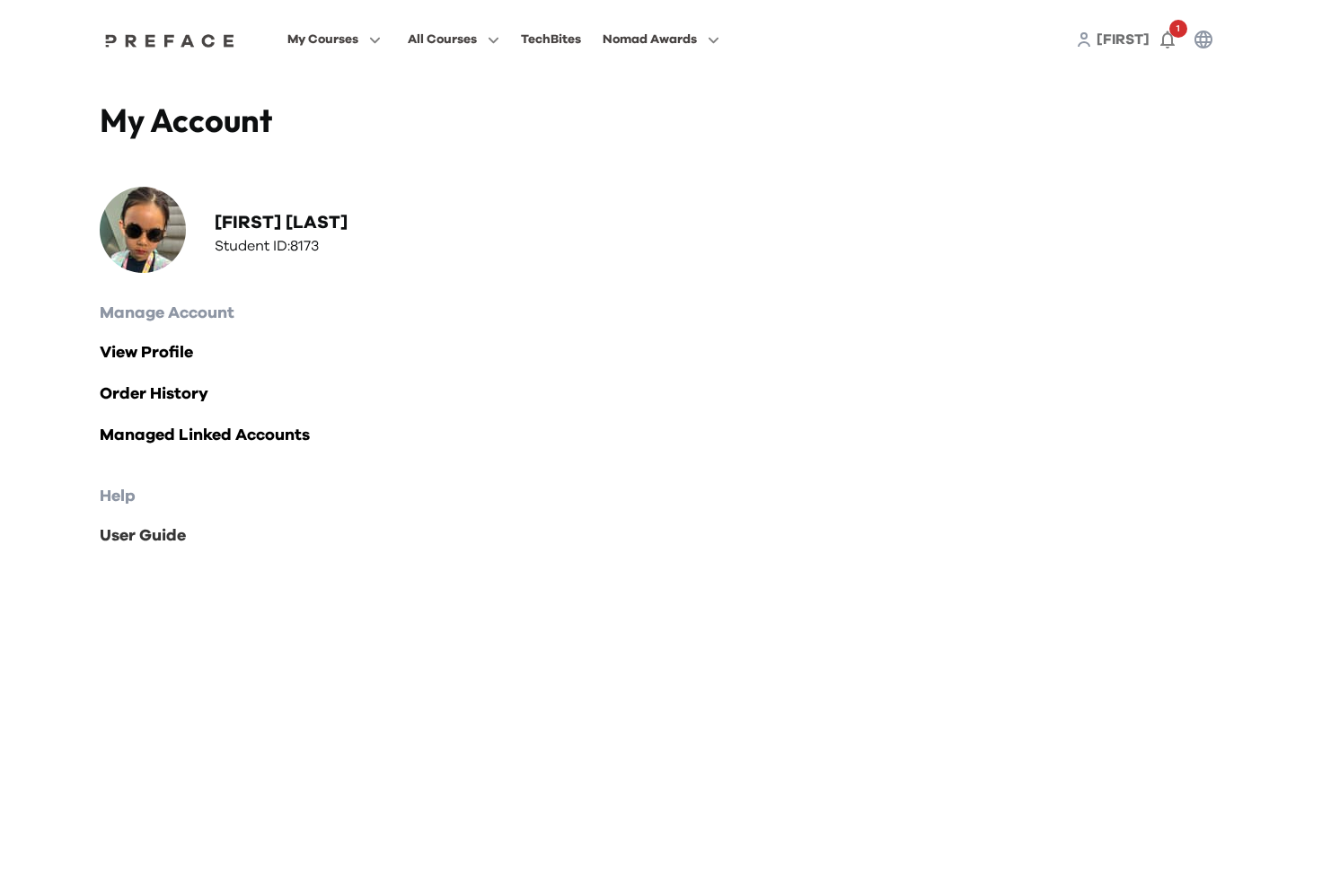 click on "User Guide" at bounding box center [661, 536] 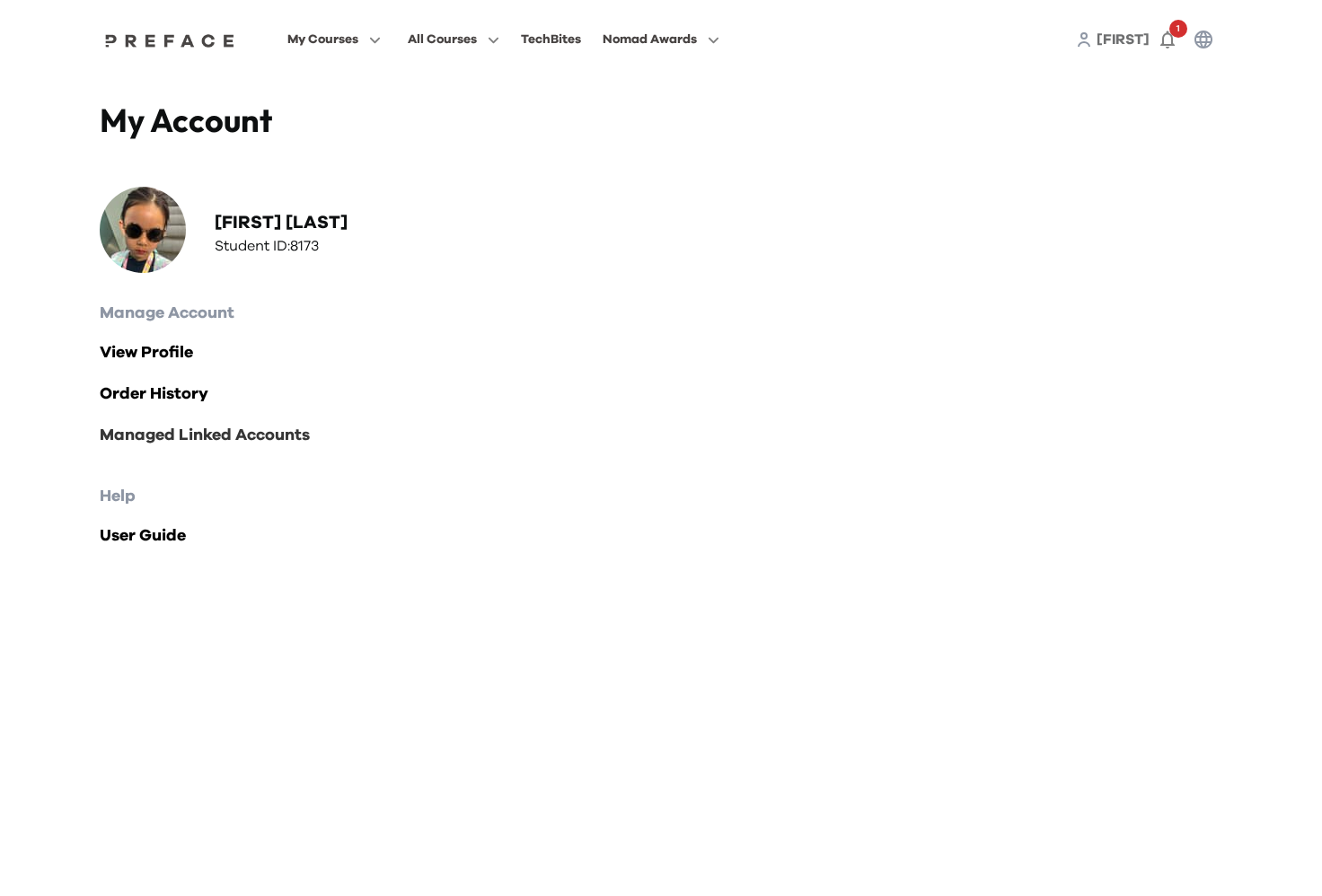 click on "Managed Linked Accounts" at bounding box center (661, 435) 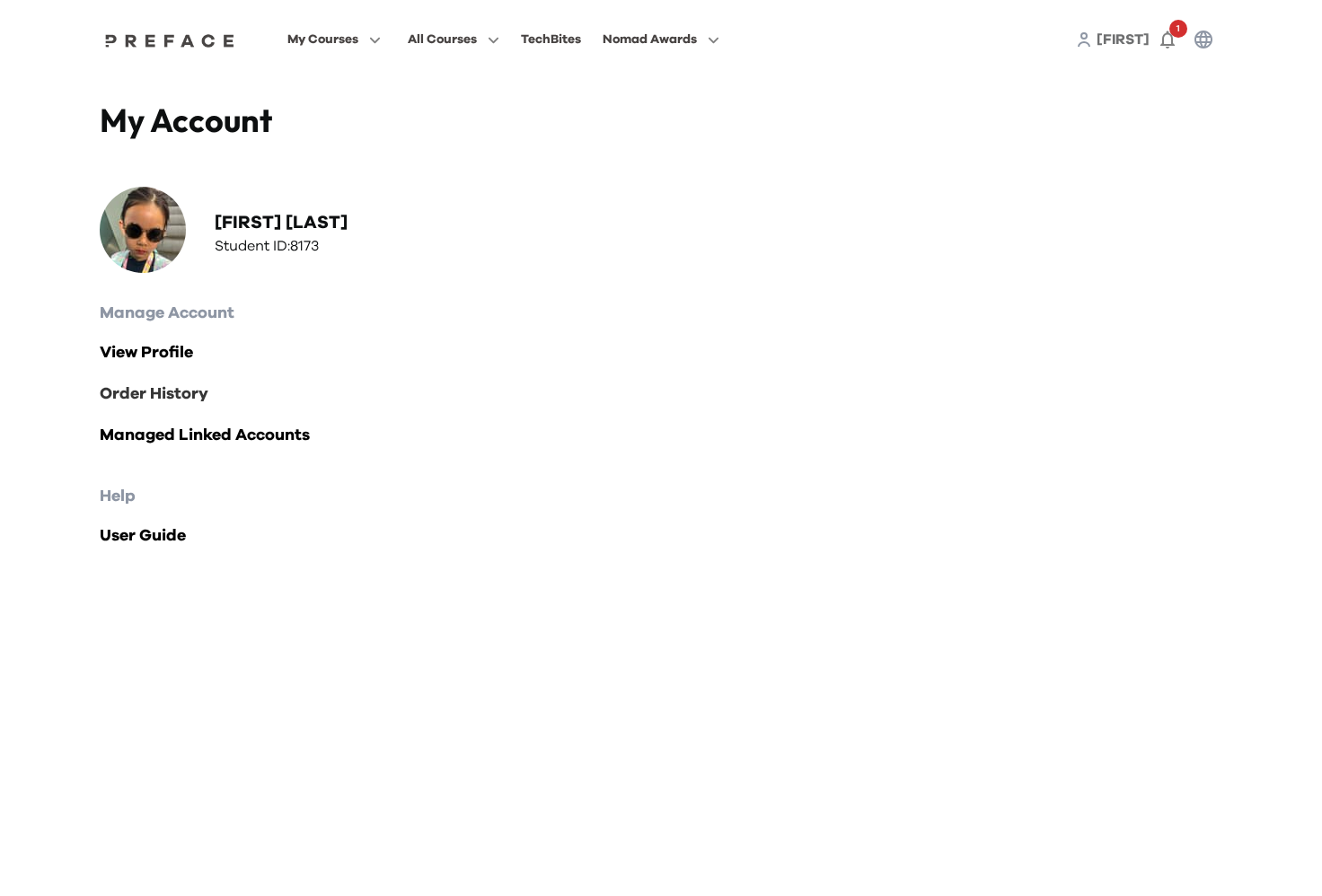 click on "Order History" at bounding box center (661, 394) 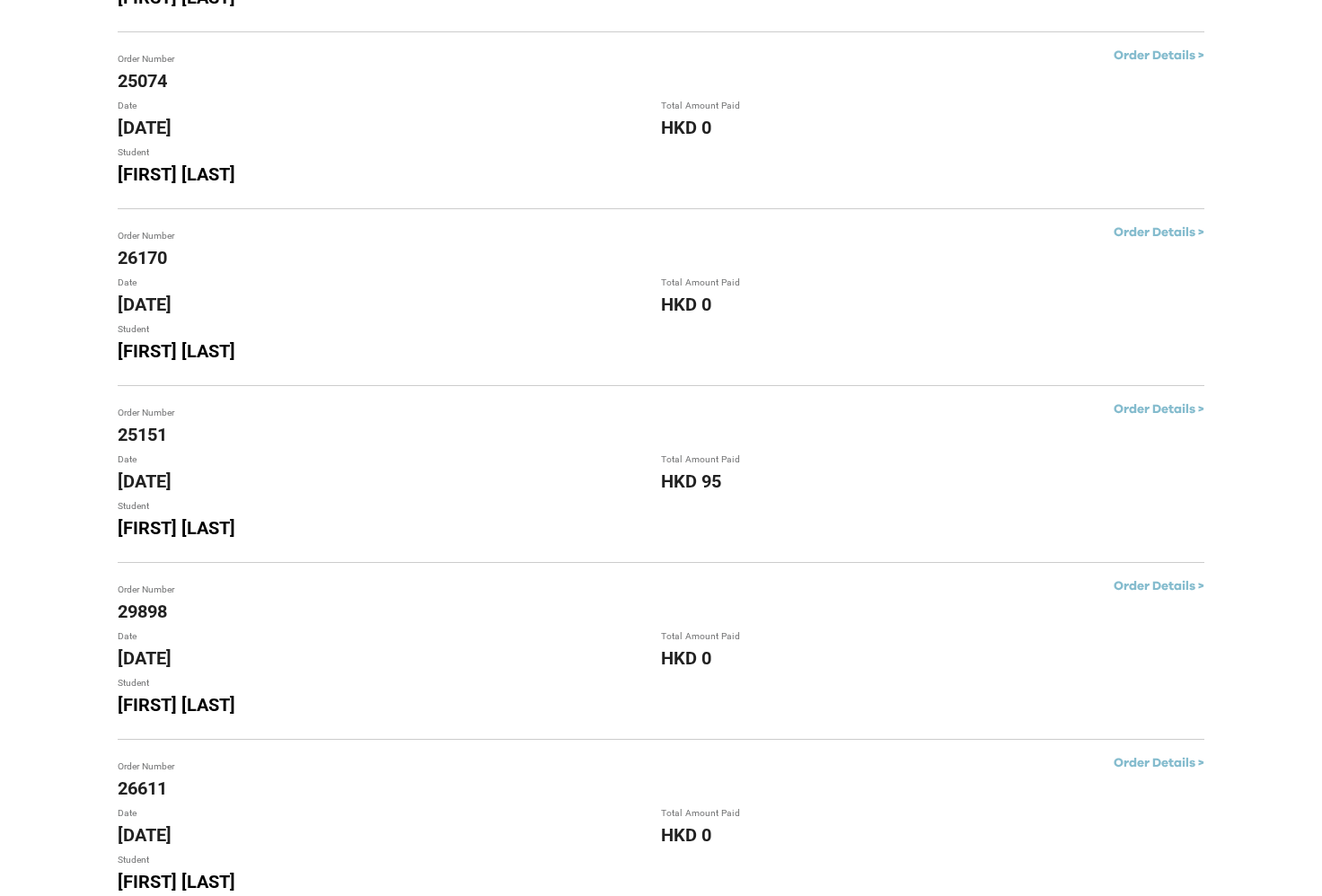 scroll, scrollTop: 1976, scrollLeft: 0, axis: vertical 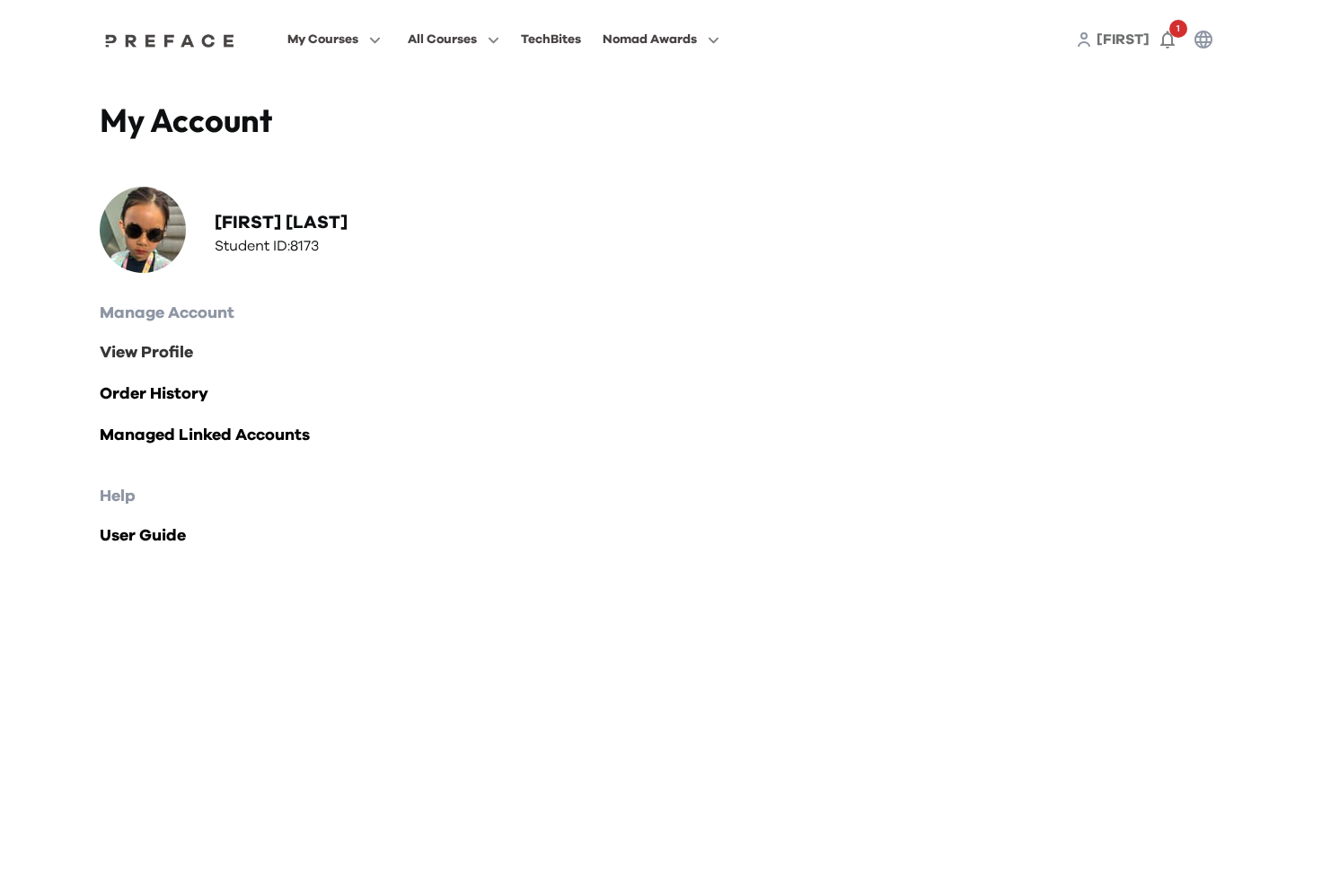click on "View Profile" at bounding box center (661, 353) 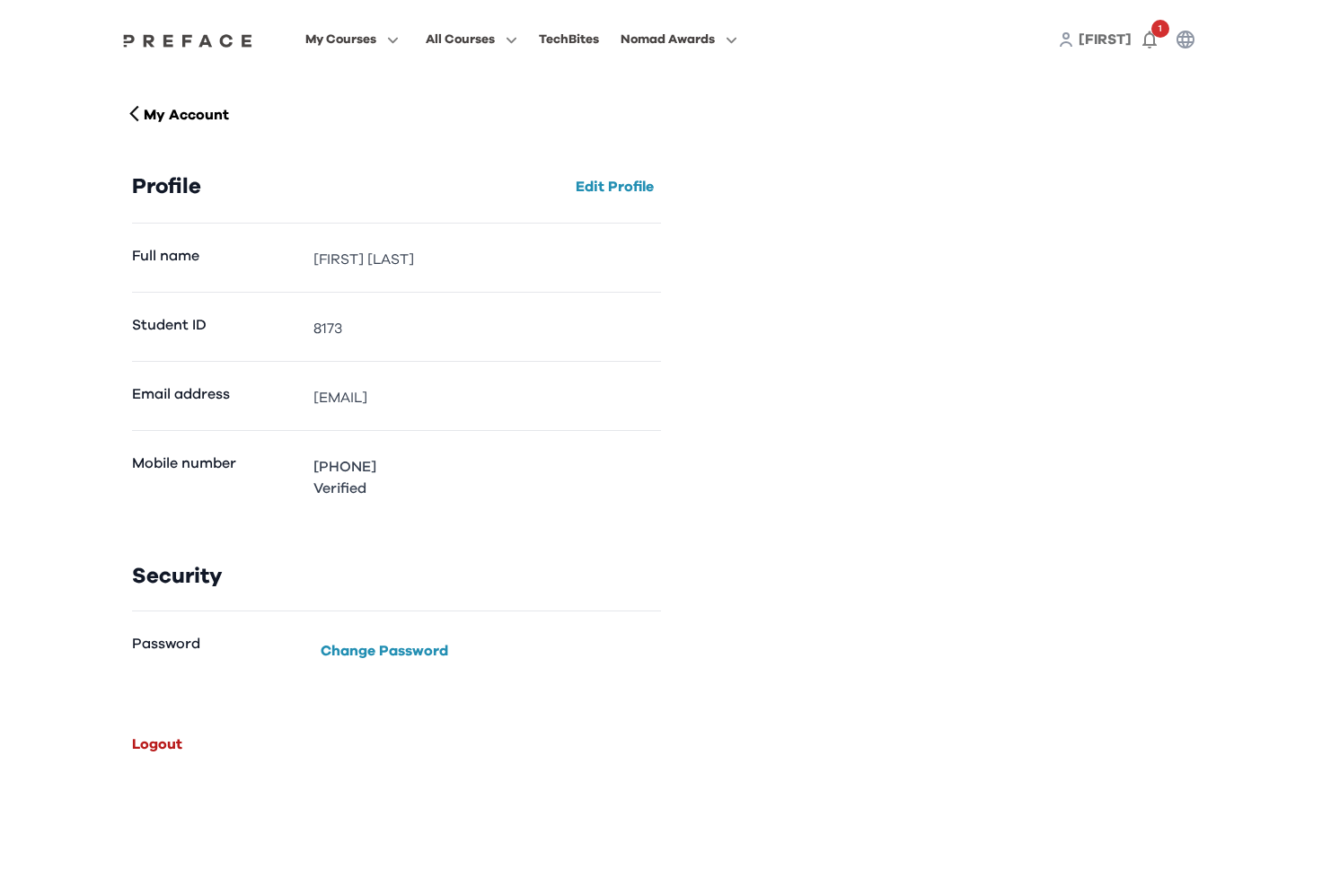 click on "Logout" at bounding box center (157, 744) 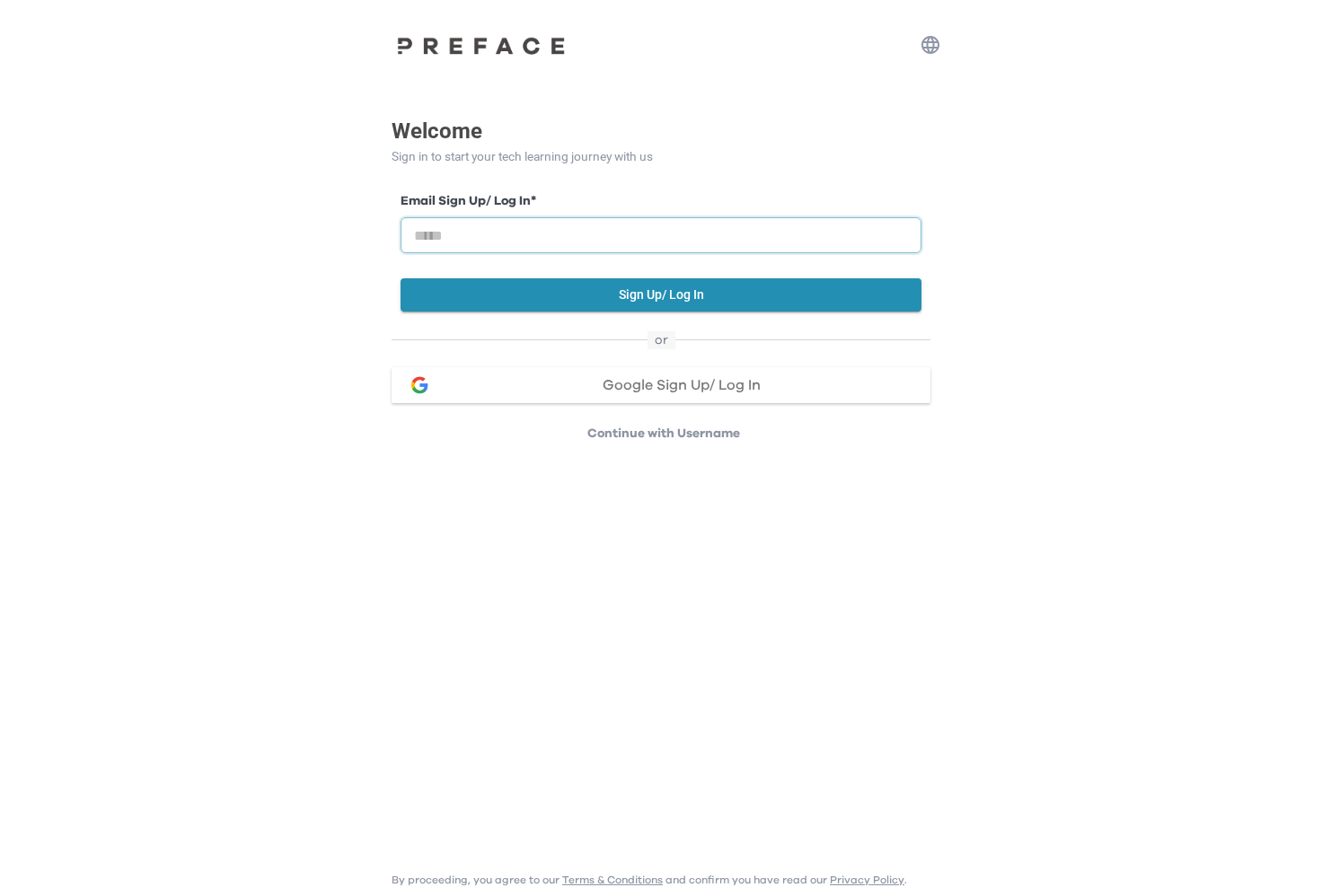 click at bounding box center [661, 235] 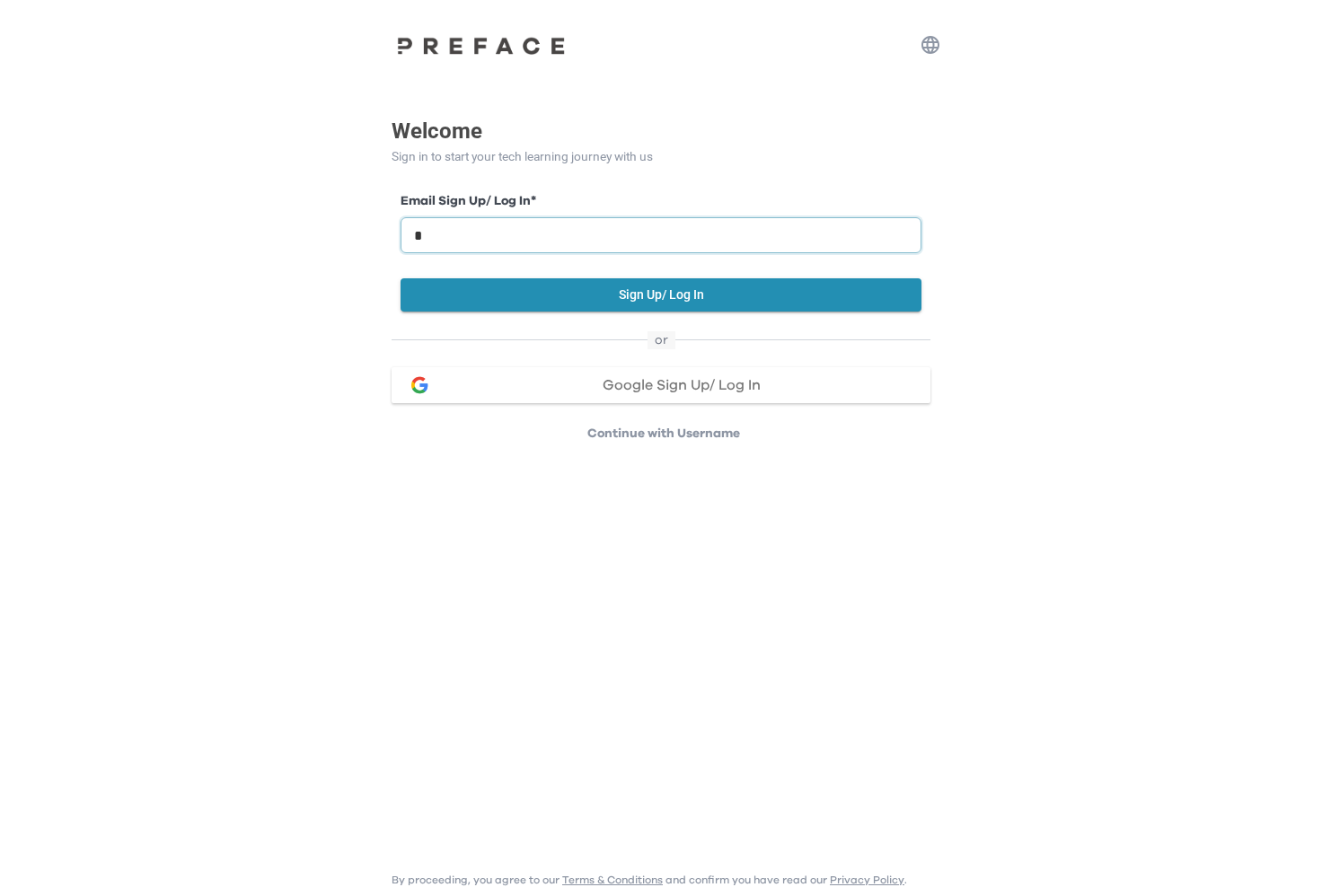 drag, startPoint x: 493, startPoint y: 241, endPoint x: 309, endPoint y: 241, distance: 184 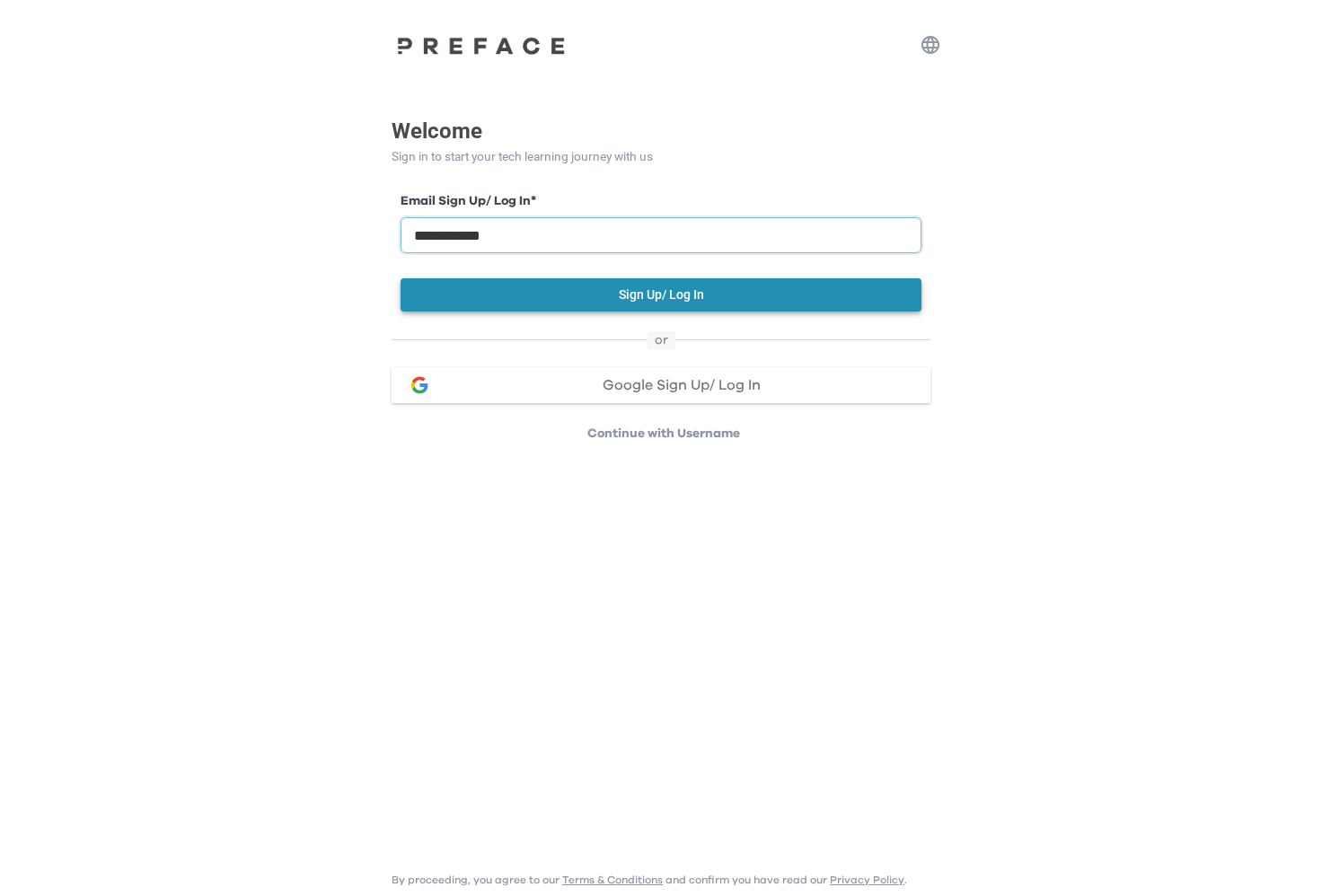 type on "**********" 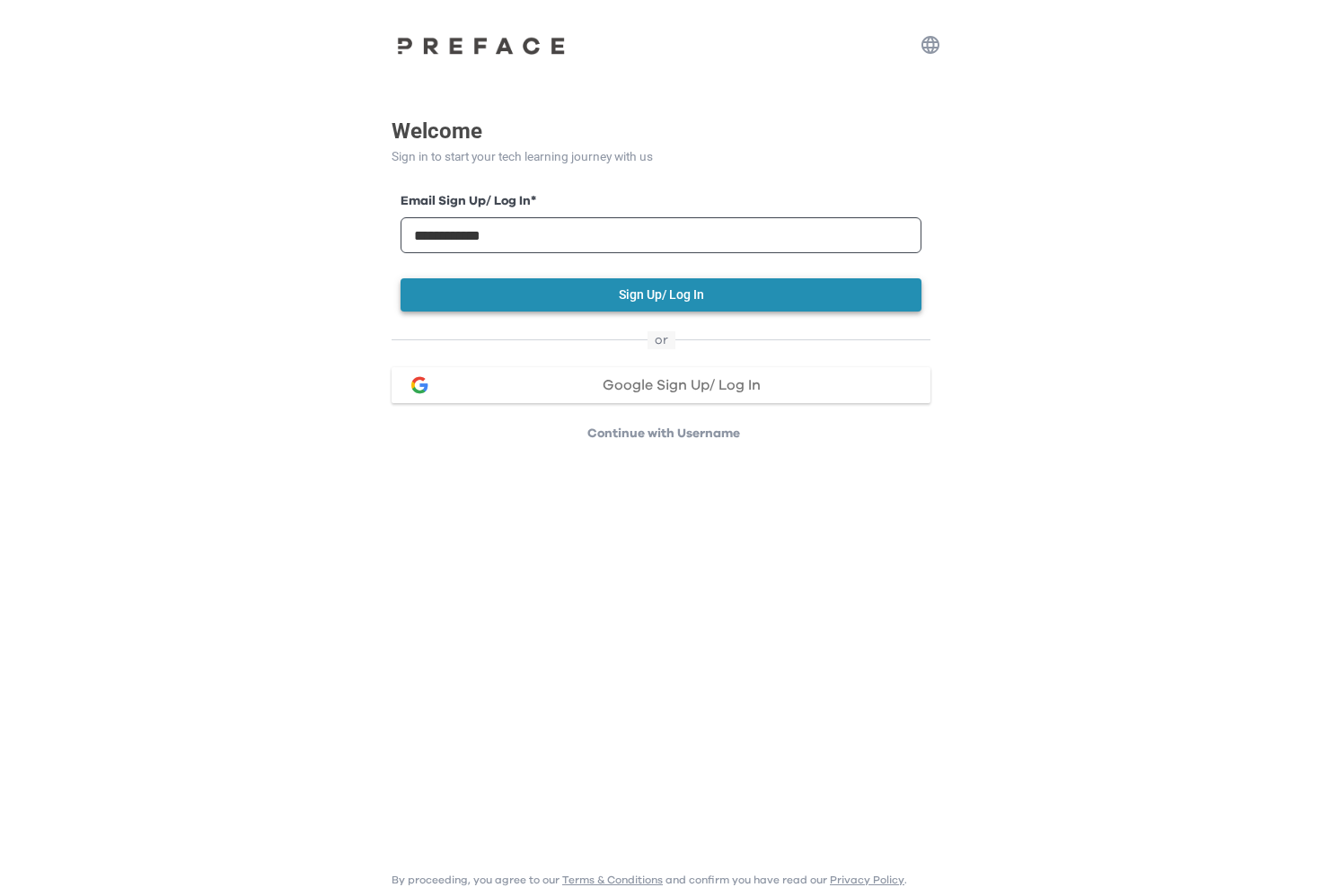 click on "Sign Up/ Log In" at bounding box center (661, 294) 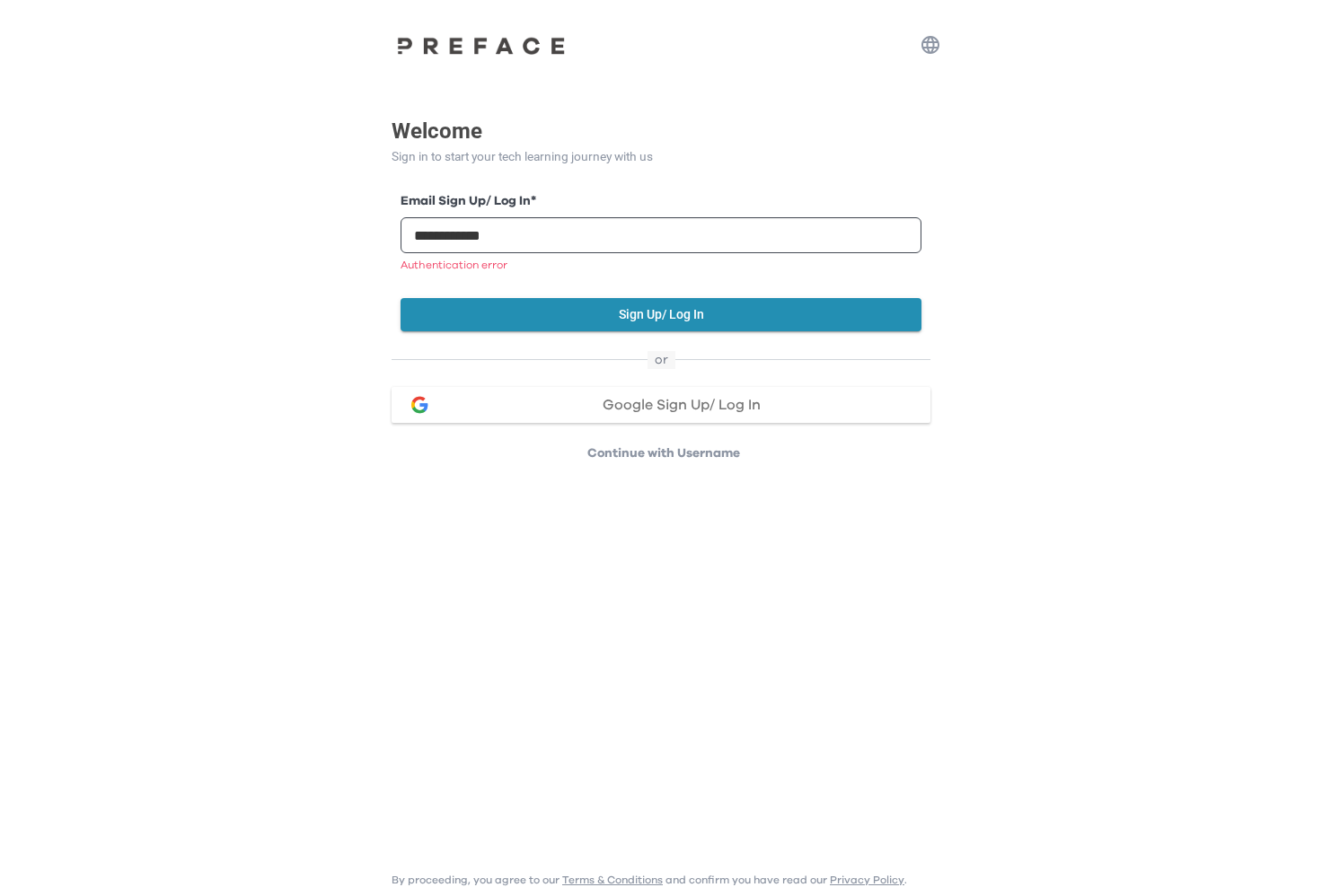click on "Continue with Username" at bounding box center (664, 453) 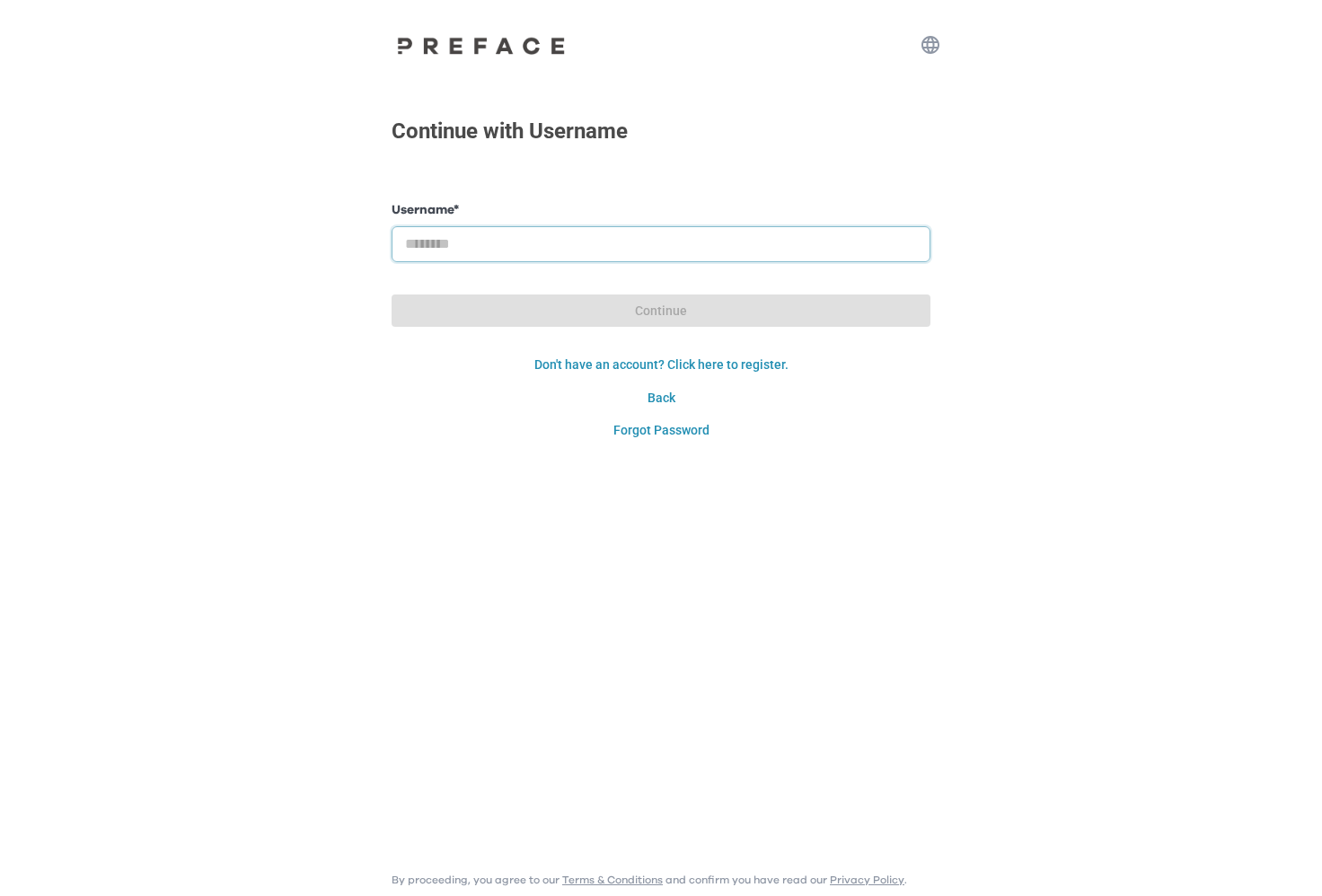 click at bounding box center (661, 244) 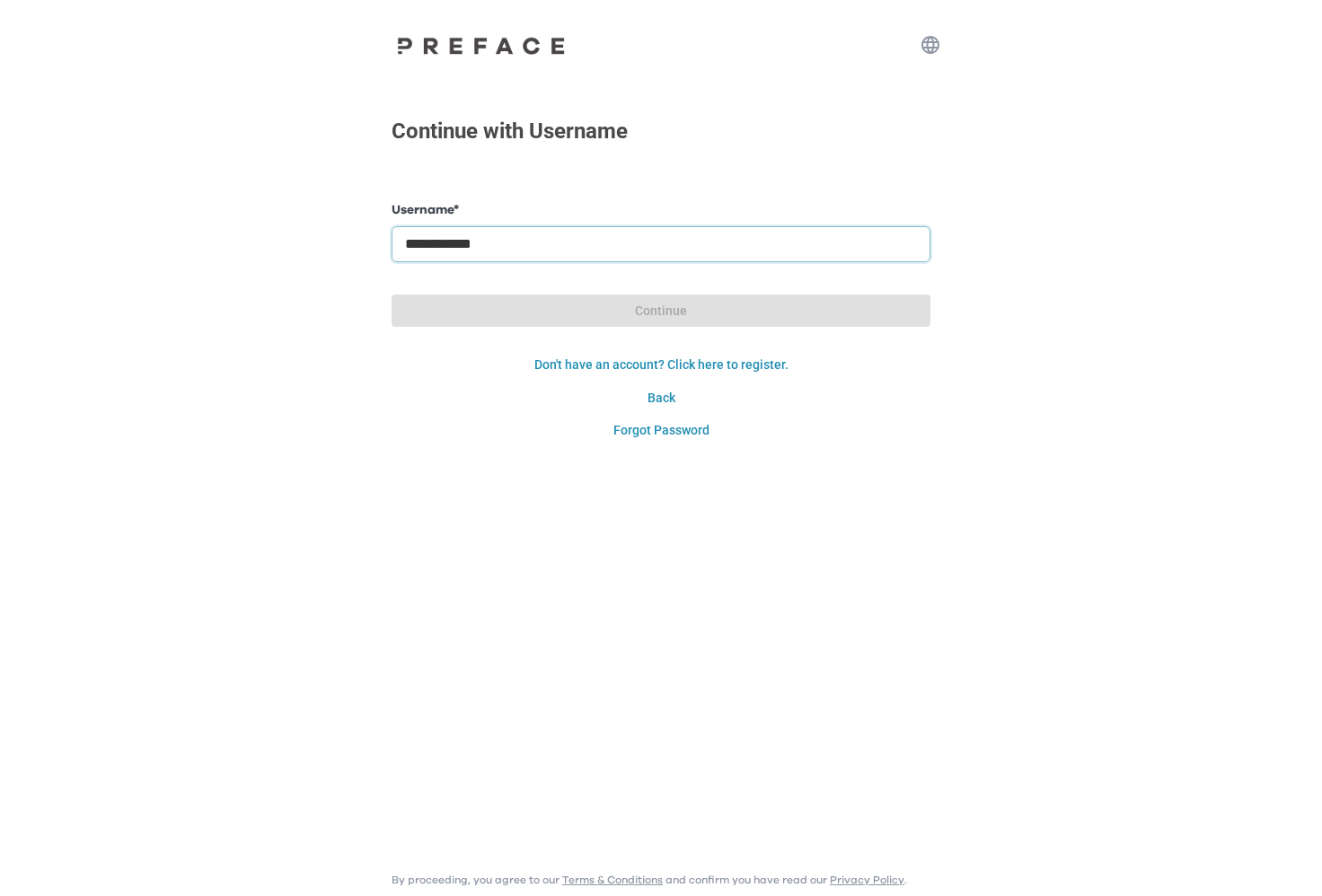 type on "**********" 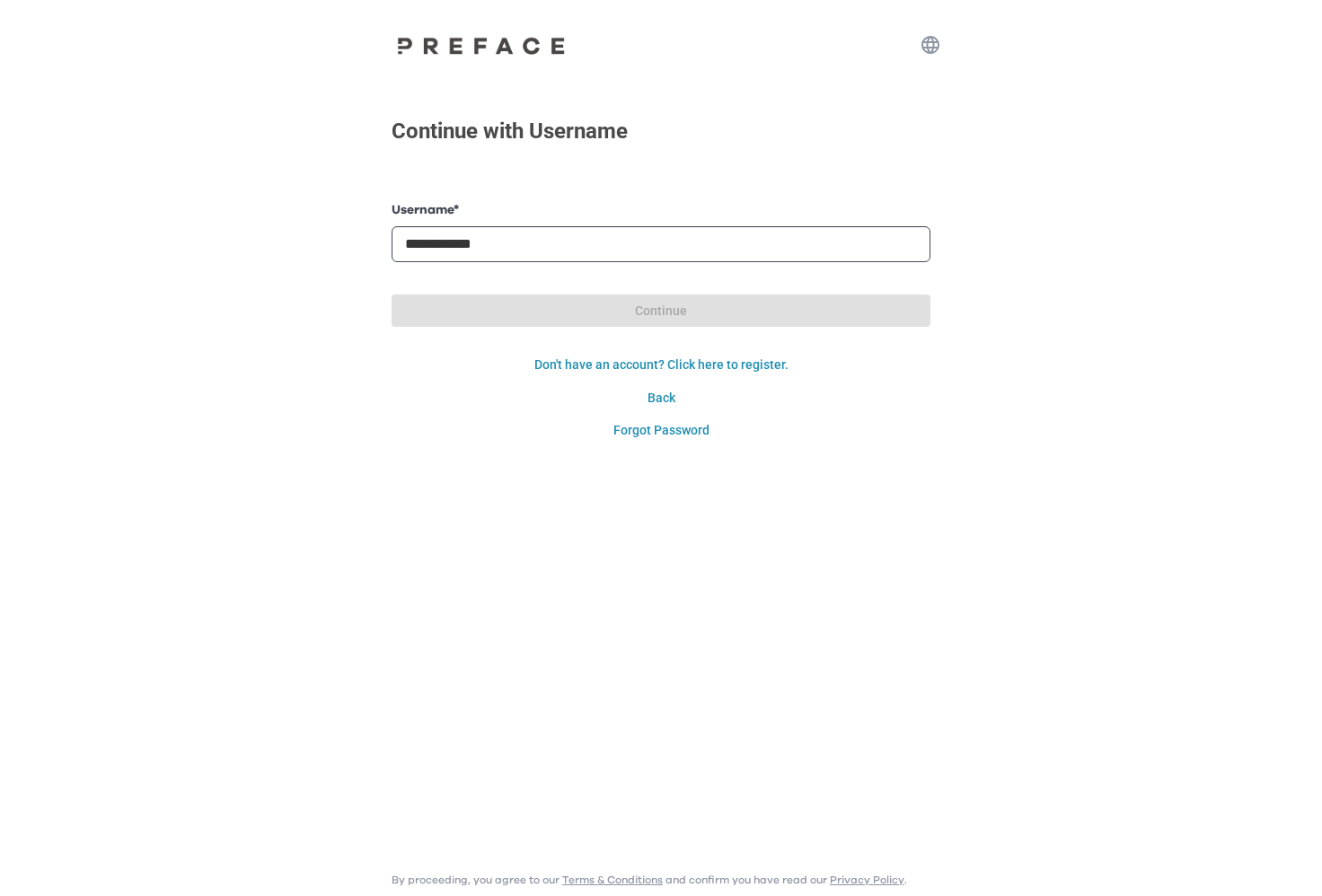 click on "**********" at bounding box center (661, 324) 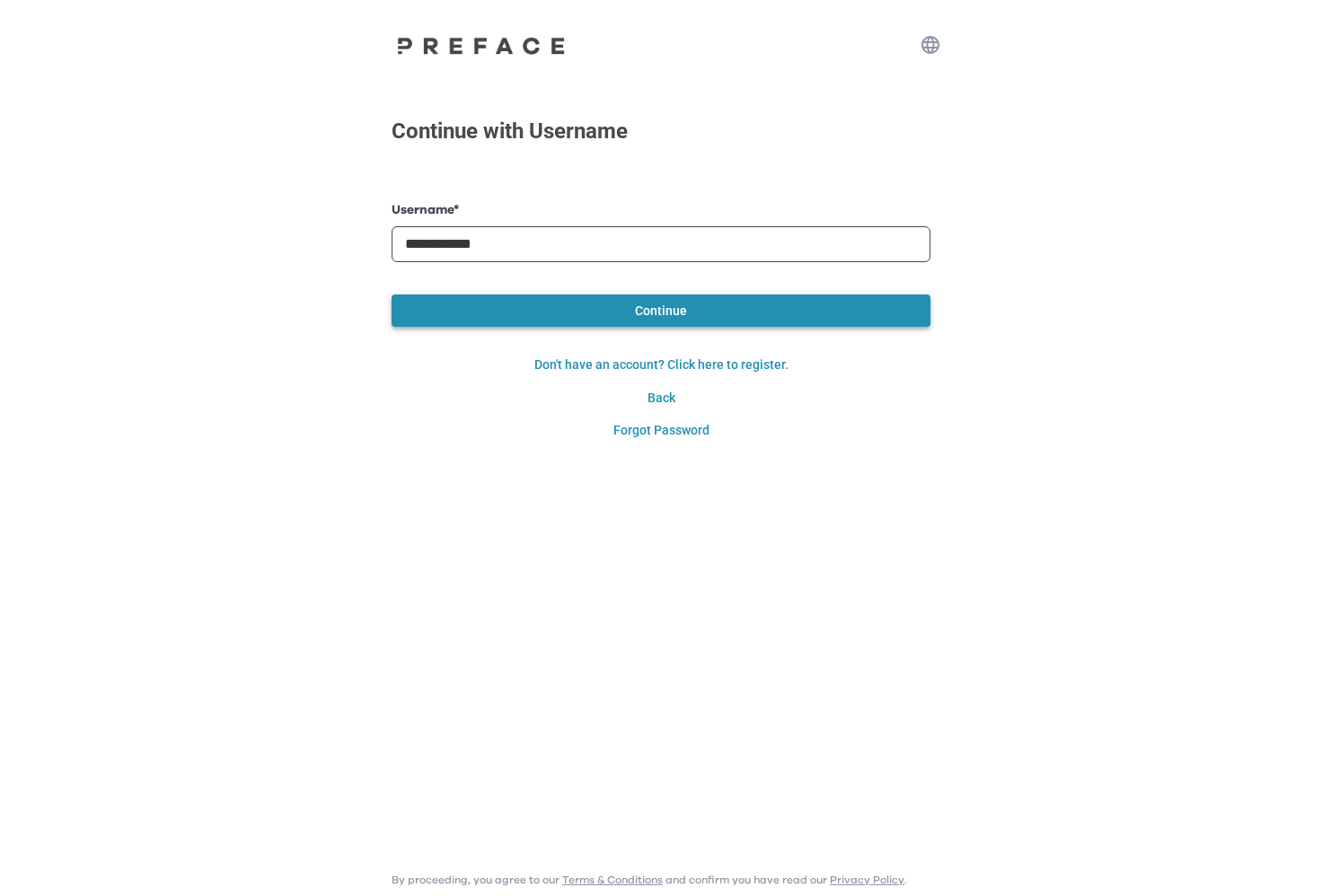 click on "Continue" at bounding box center (661, 311) 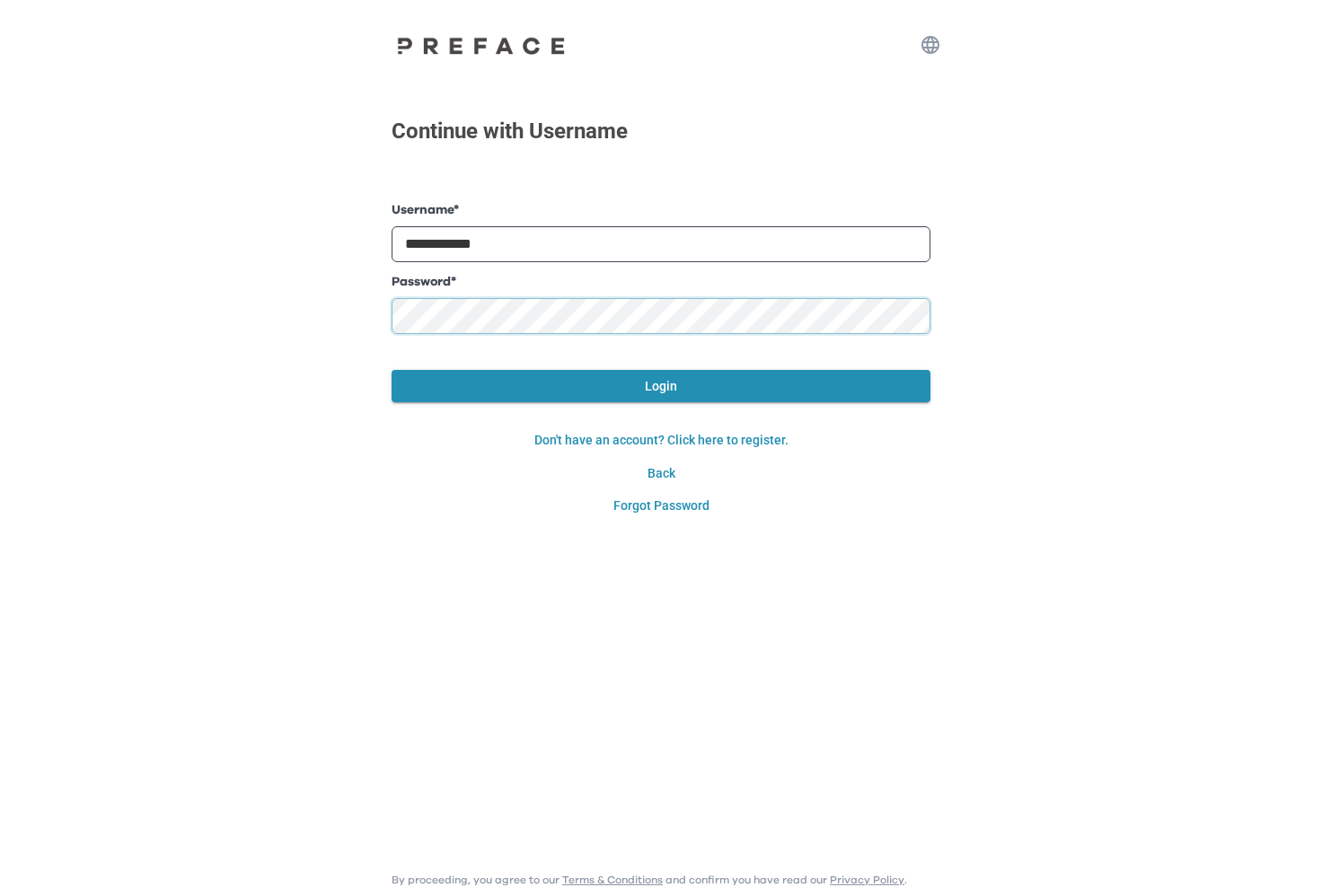 click on "Continue" at bounding box center (0, 0) 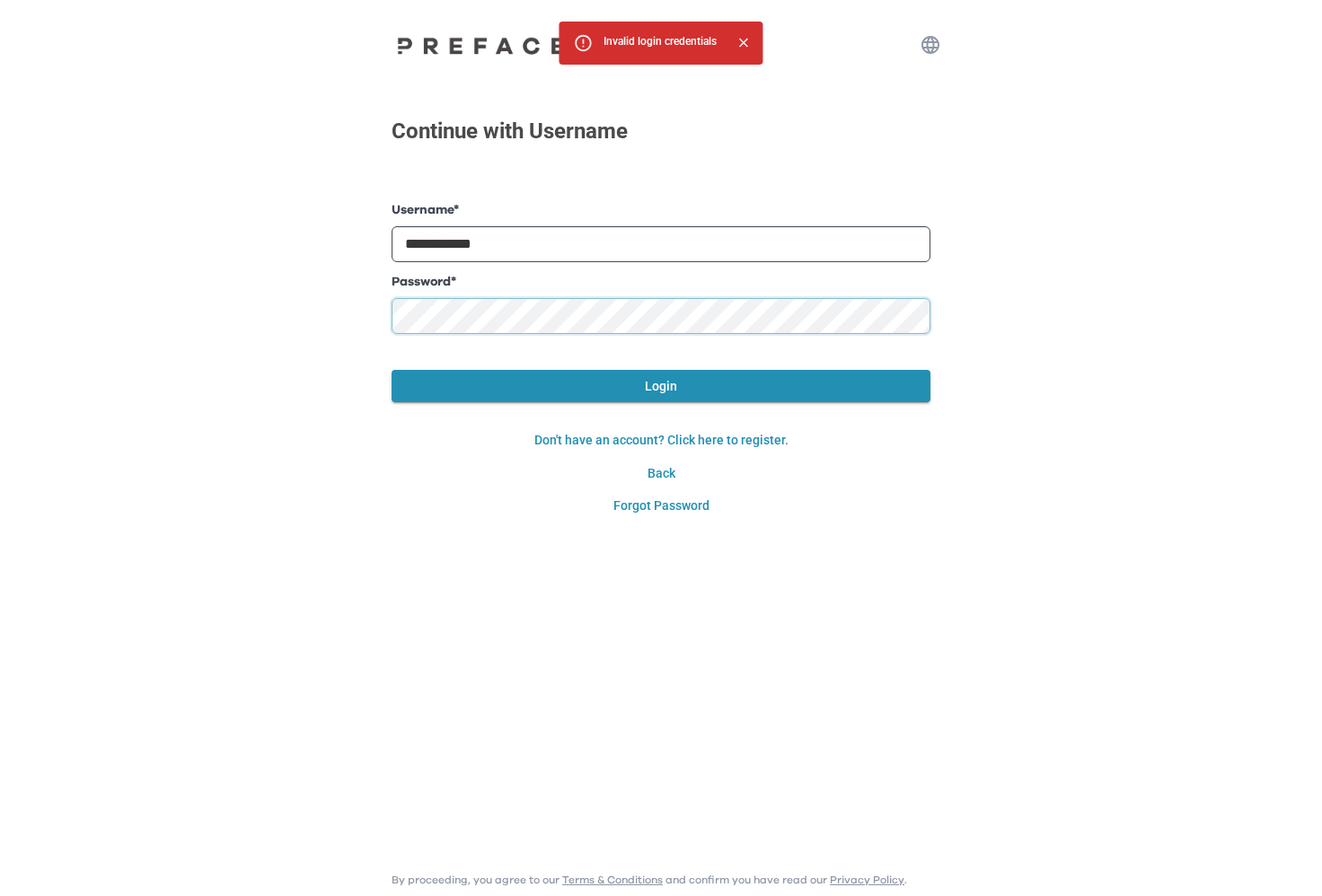 click on "**********" at bounding box center [661, 261] 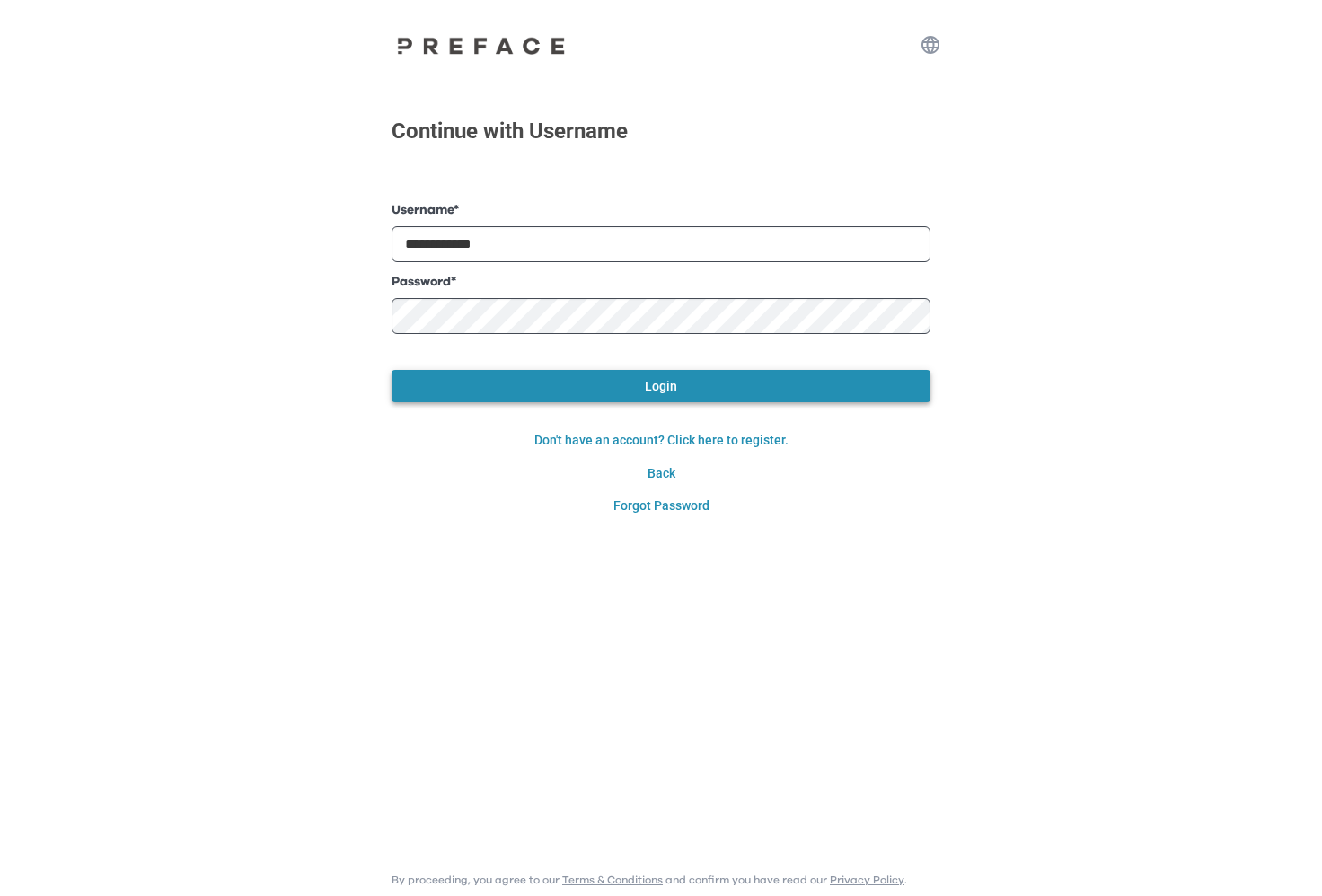 click on "Login" at bounding box center [661, 386] 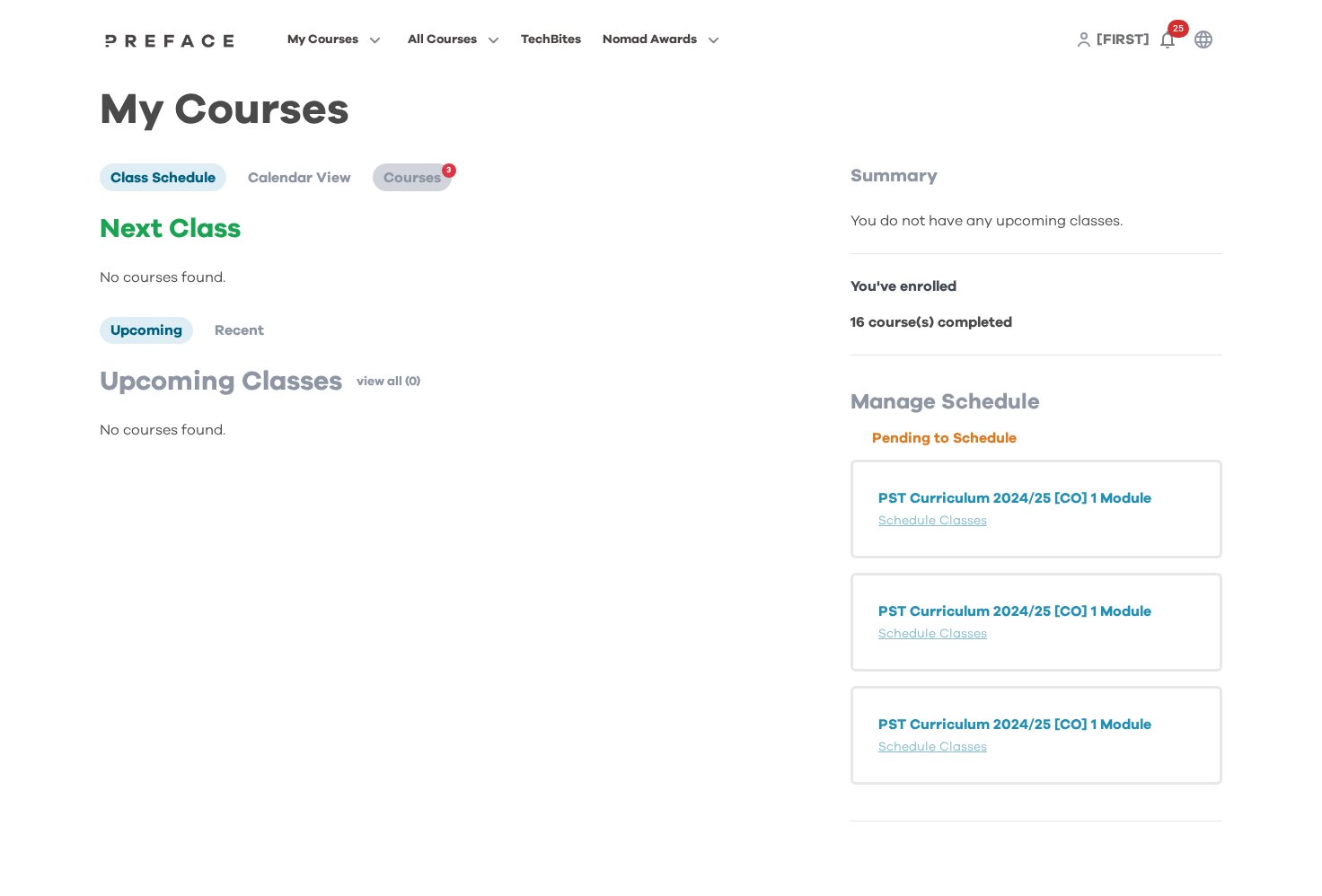 click on "Courses" at bounding box center (412, 178) 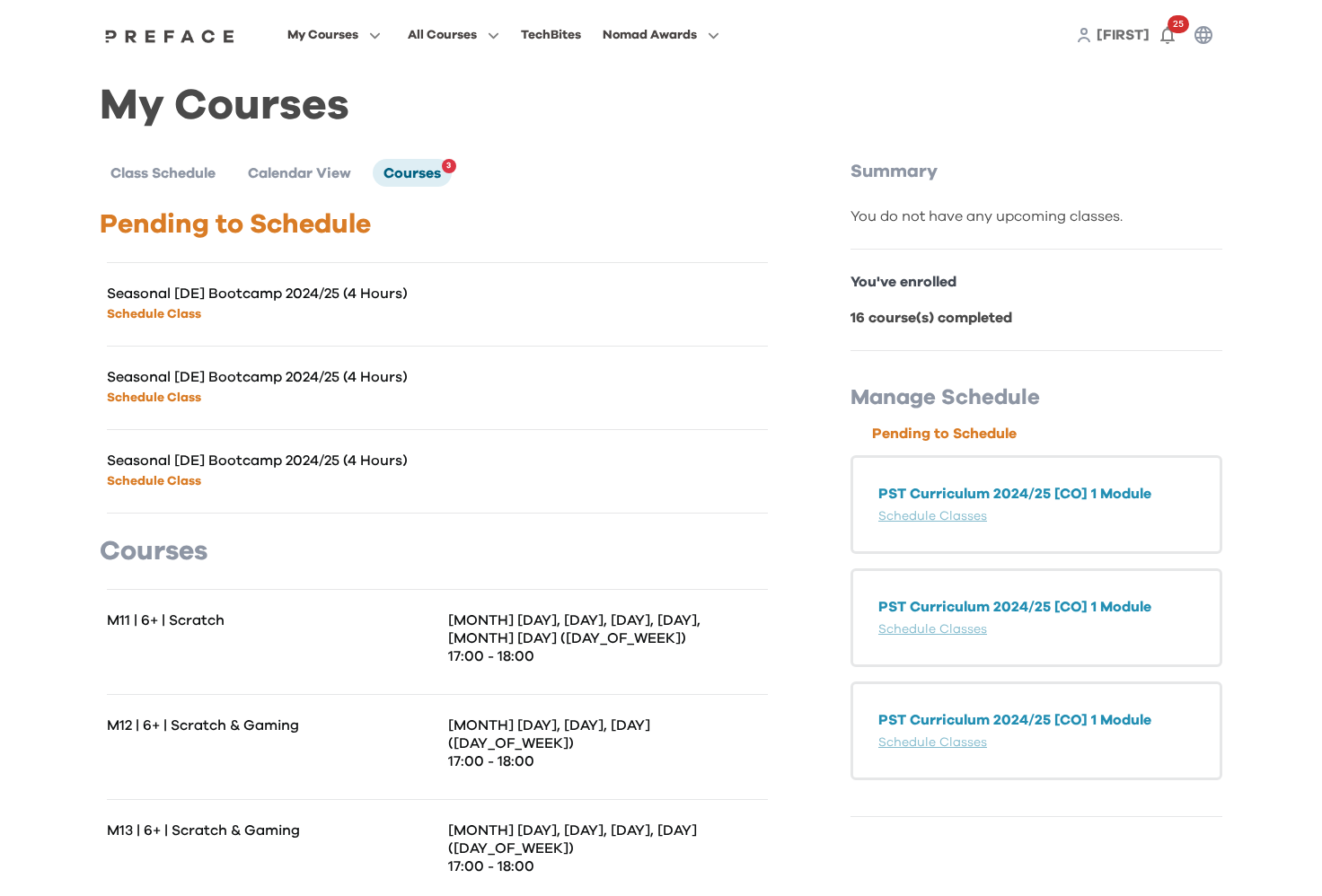 scroll, scrollTop: 0, scrollLeft: 0, axis: both 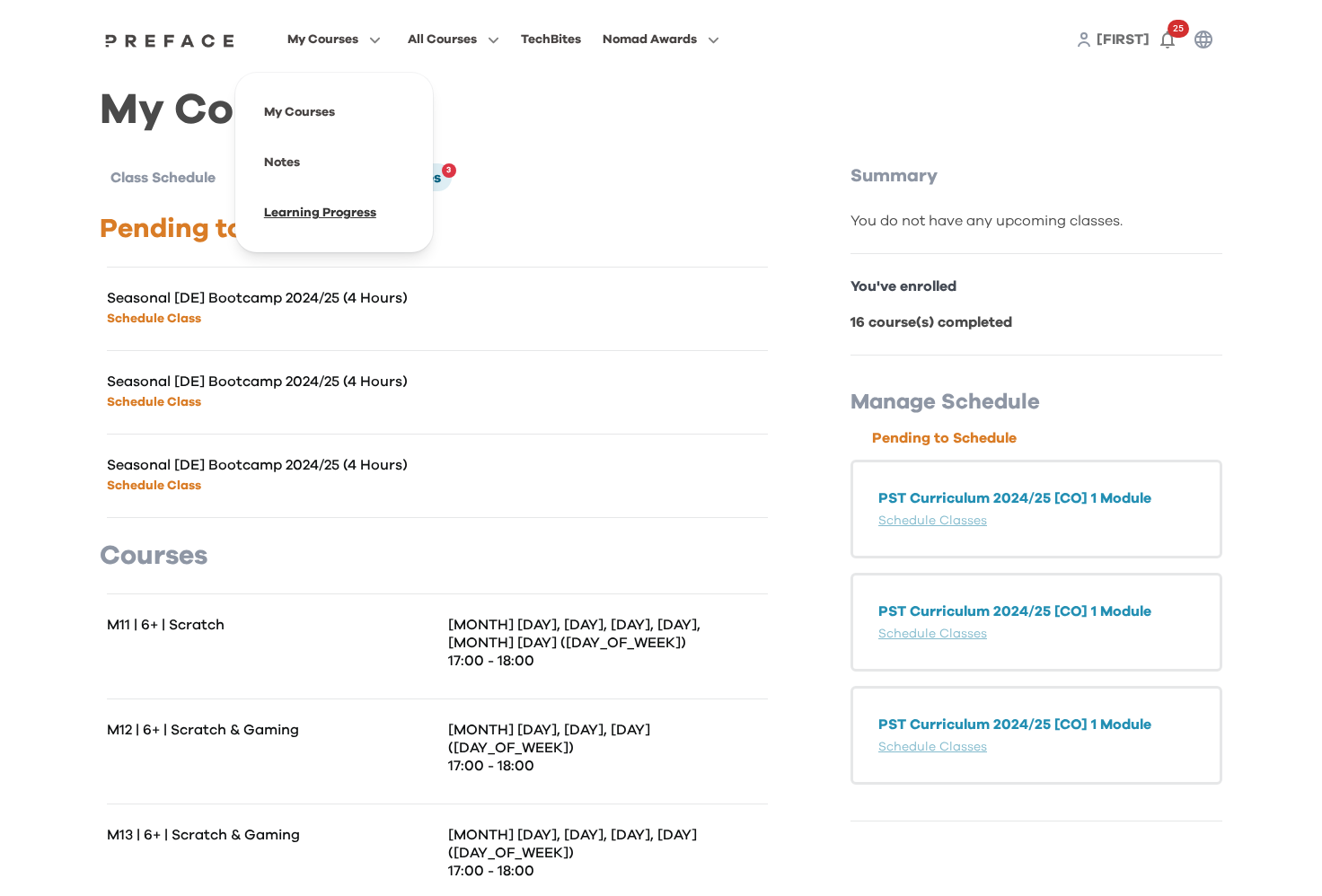 click at bounding box center (334, 213) 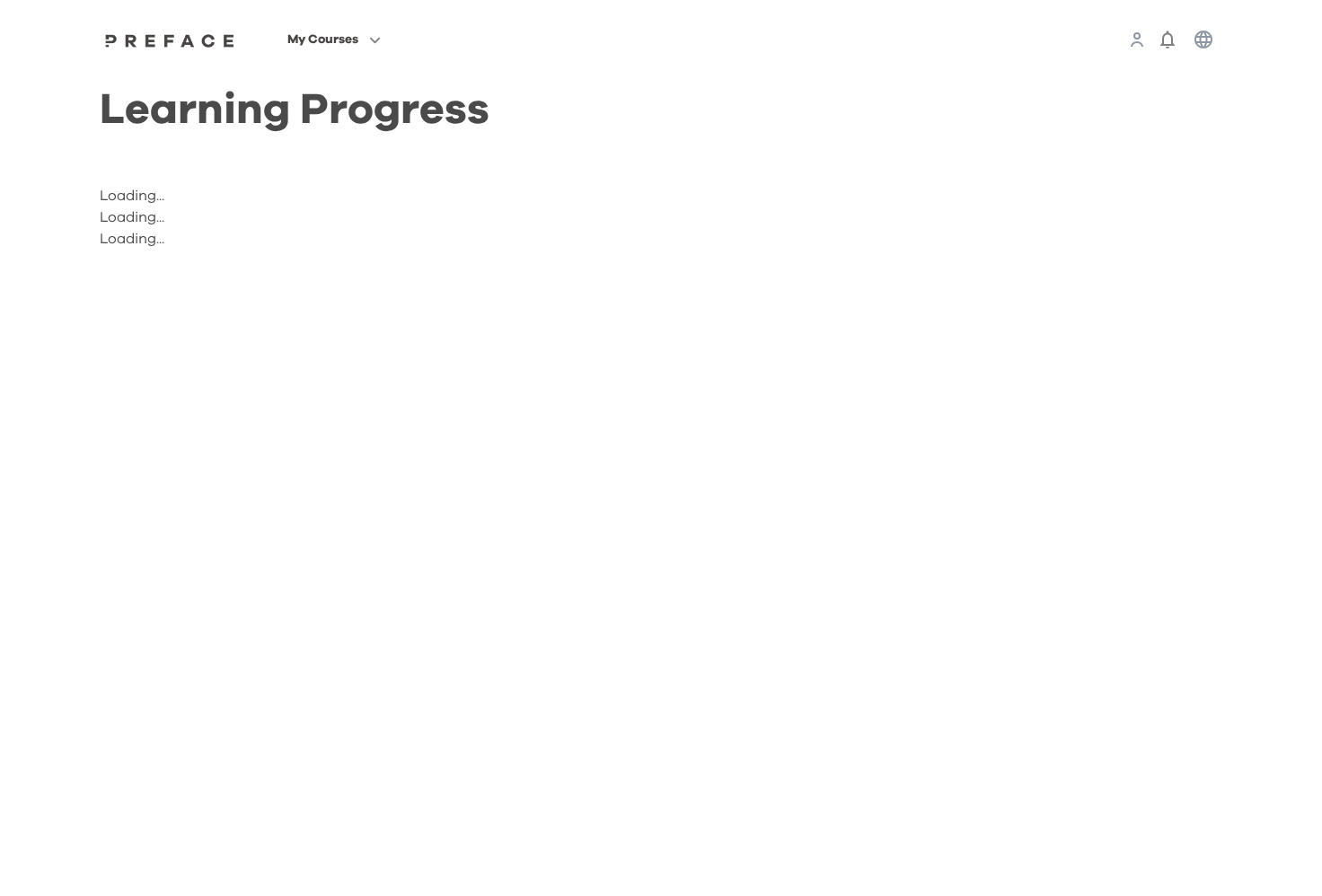 scroll, scrollTop: 0, scrollLeft: 0, axis: both 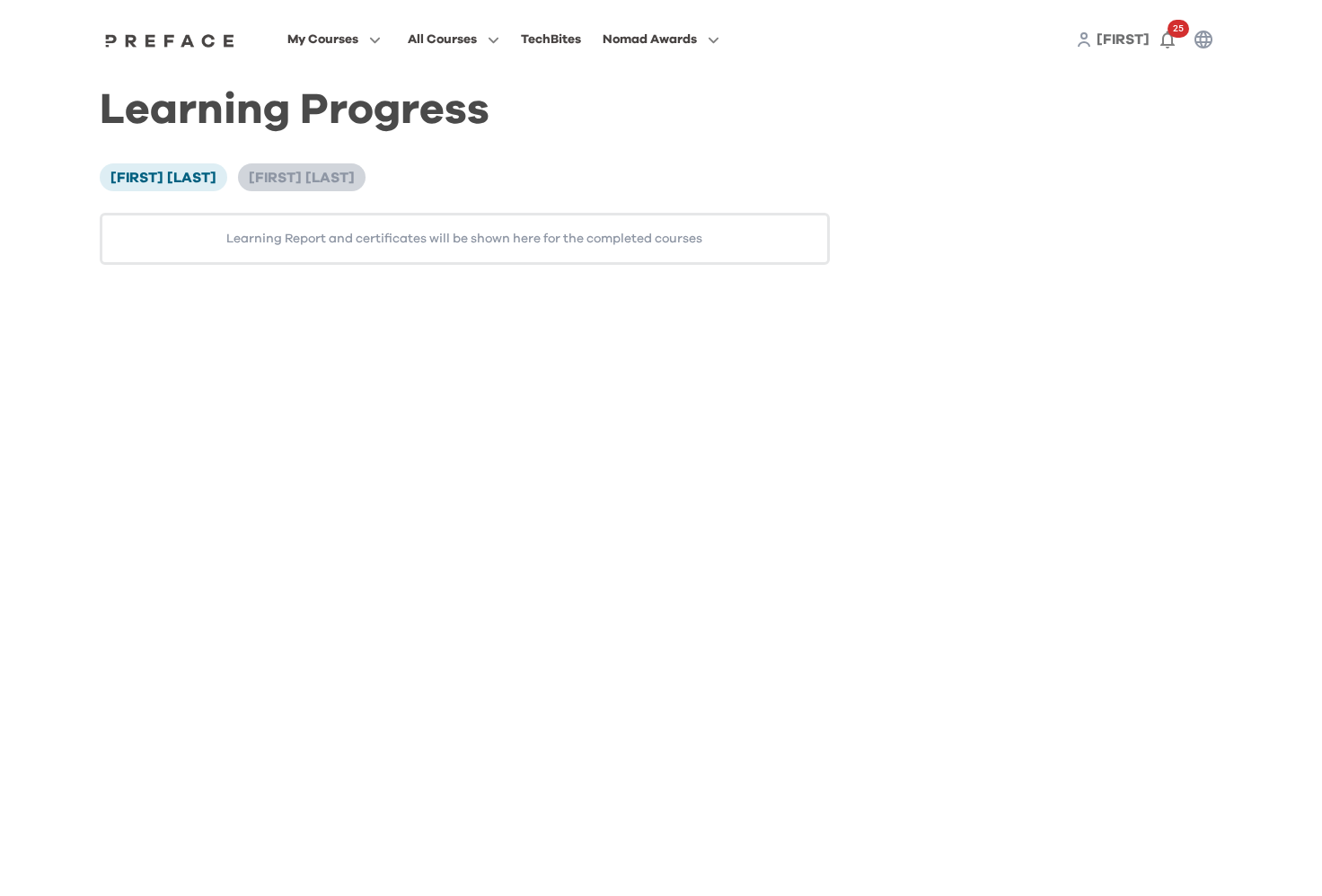 click on "[FIRST] [LAST]" at bounding box center [302, 178] 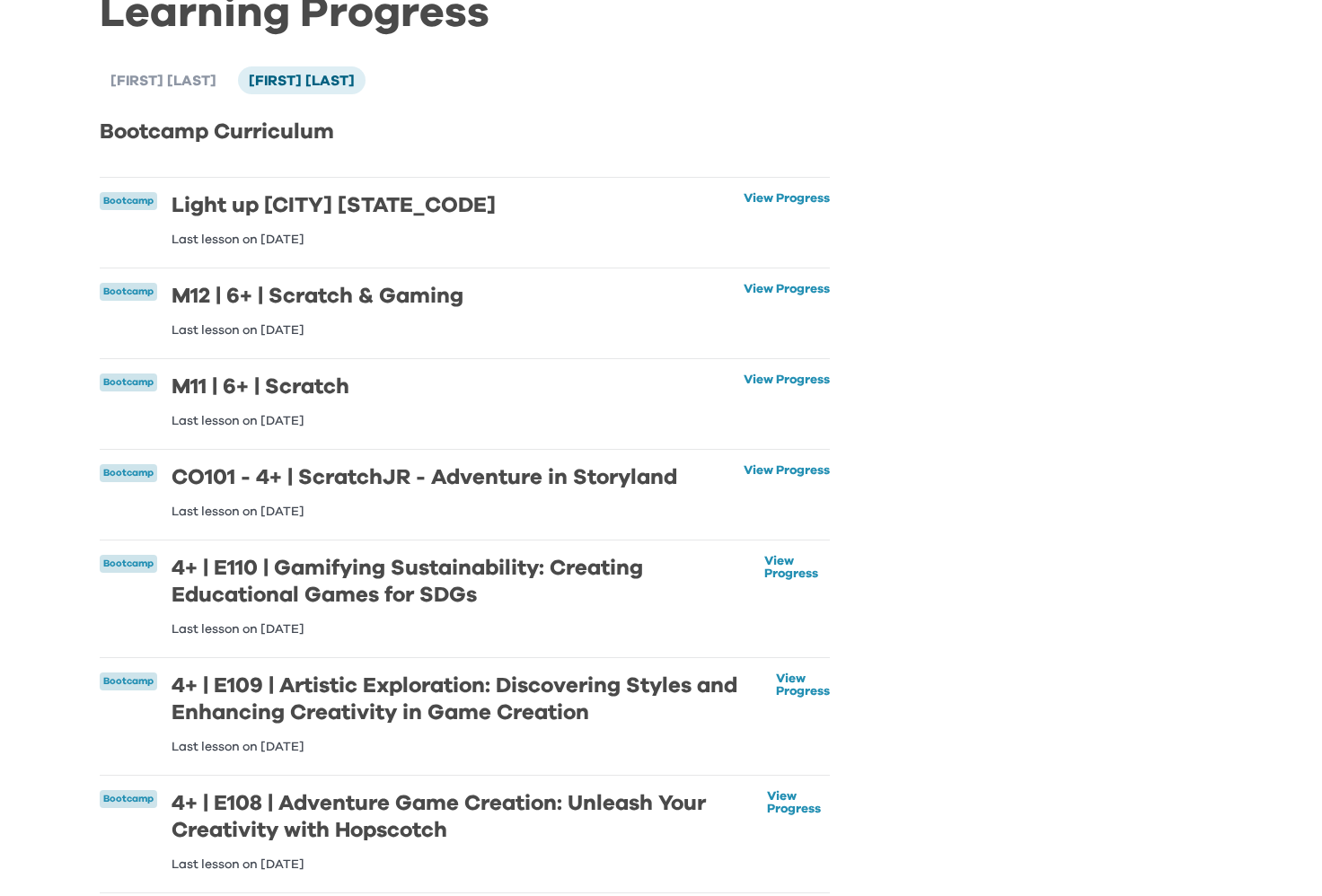 scroll, scrollTop: 0, scrollLeft: 0, axis: both 